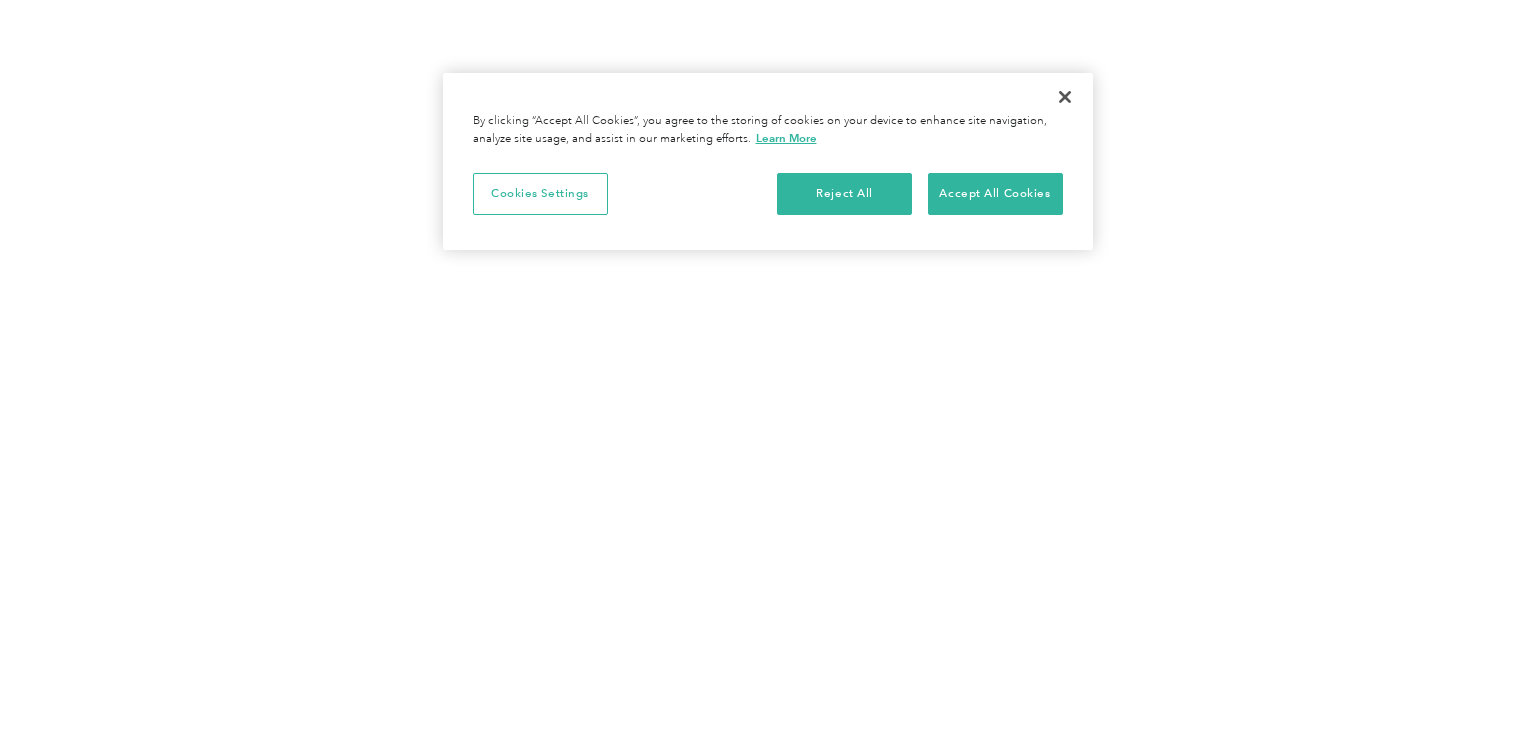 scroll, scrollTop: 0, scrollLeft: 0, axis: both 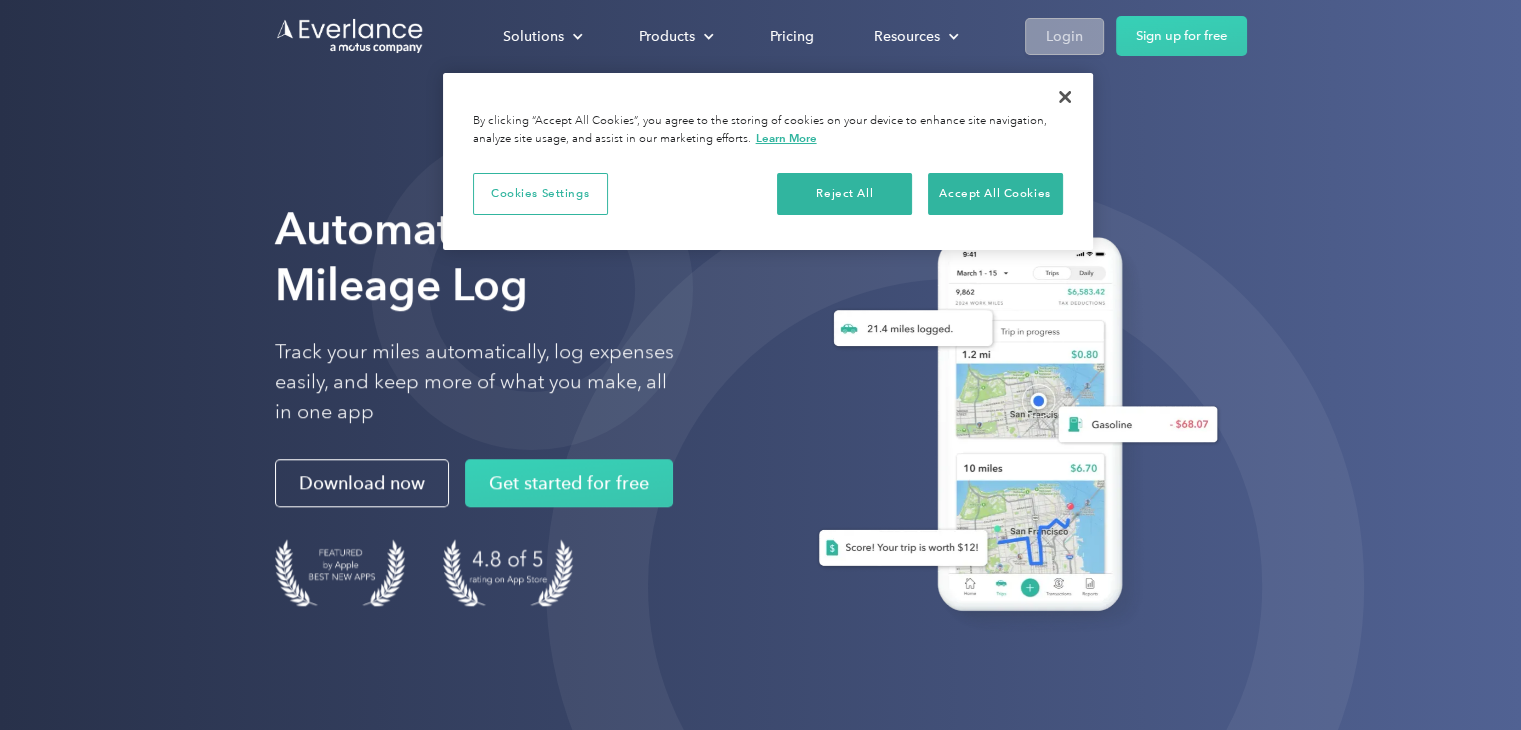 click on "Login" at bounding box center [1064, 36] 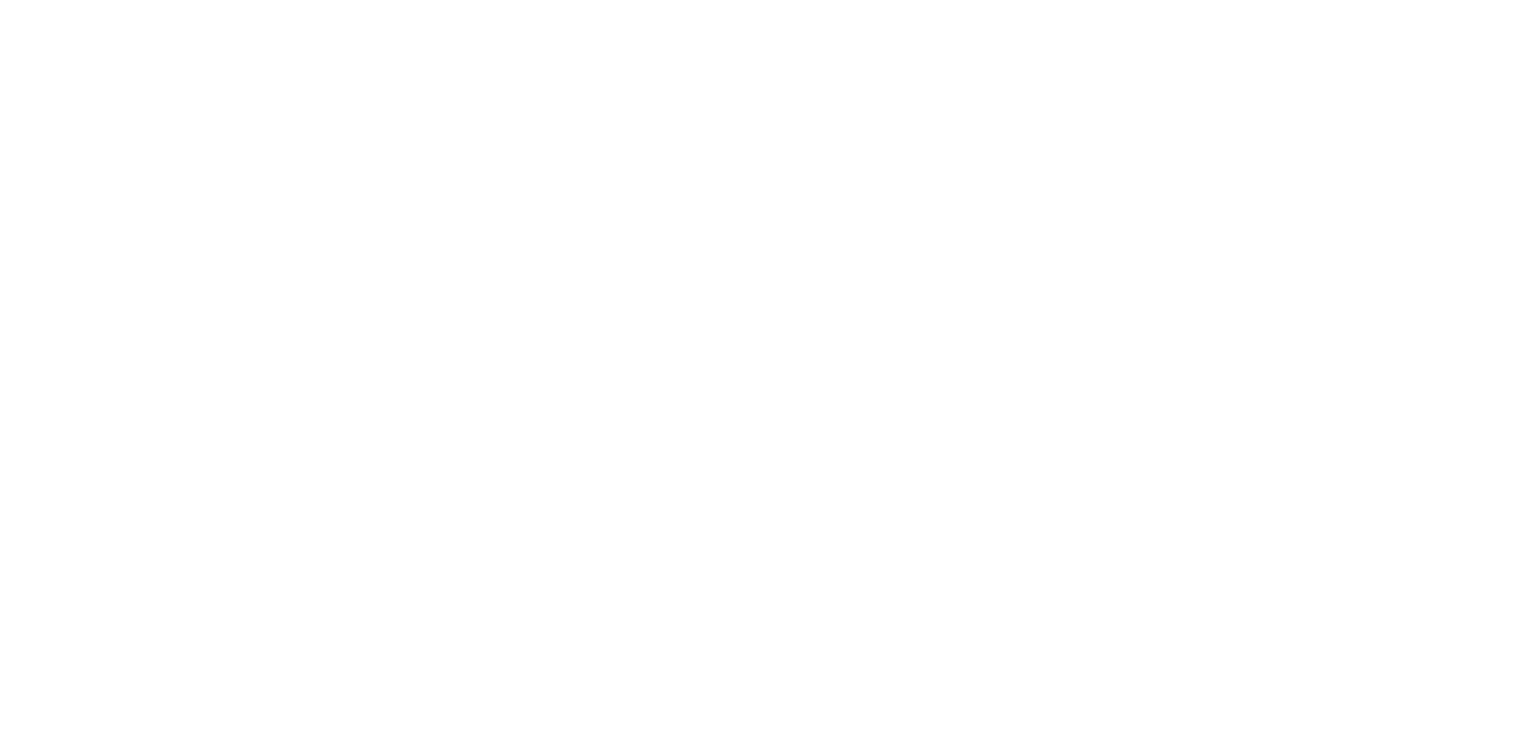 scroll, scrollTop: 0, scrollLeft: 0, axis: both 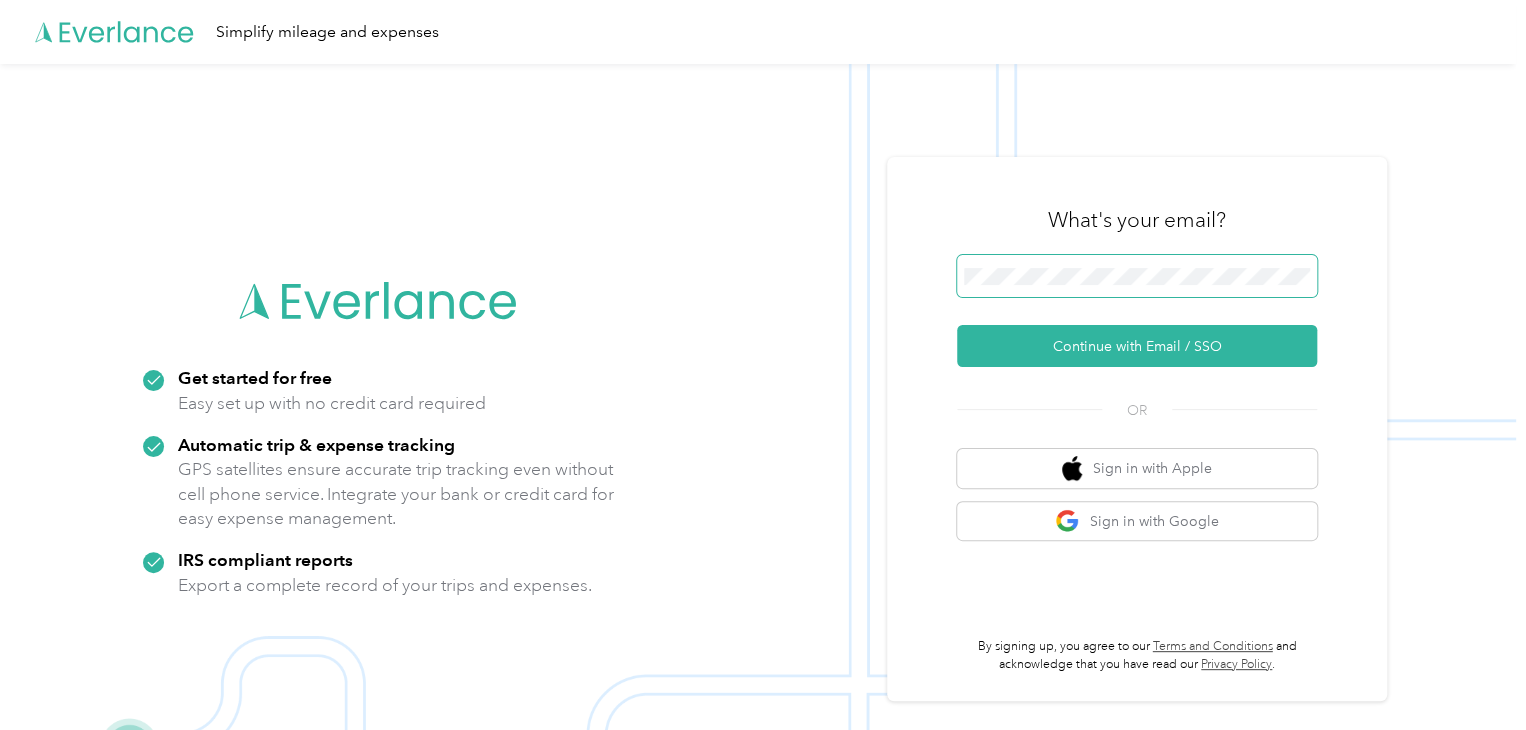 click on "Continue with Email / SSO" at bounding box center (1137, 346) 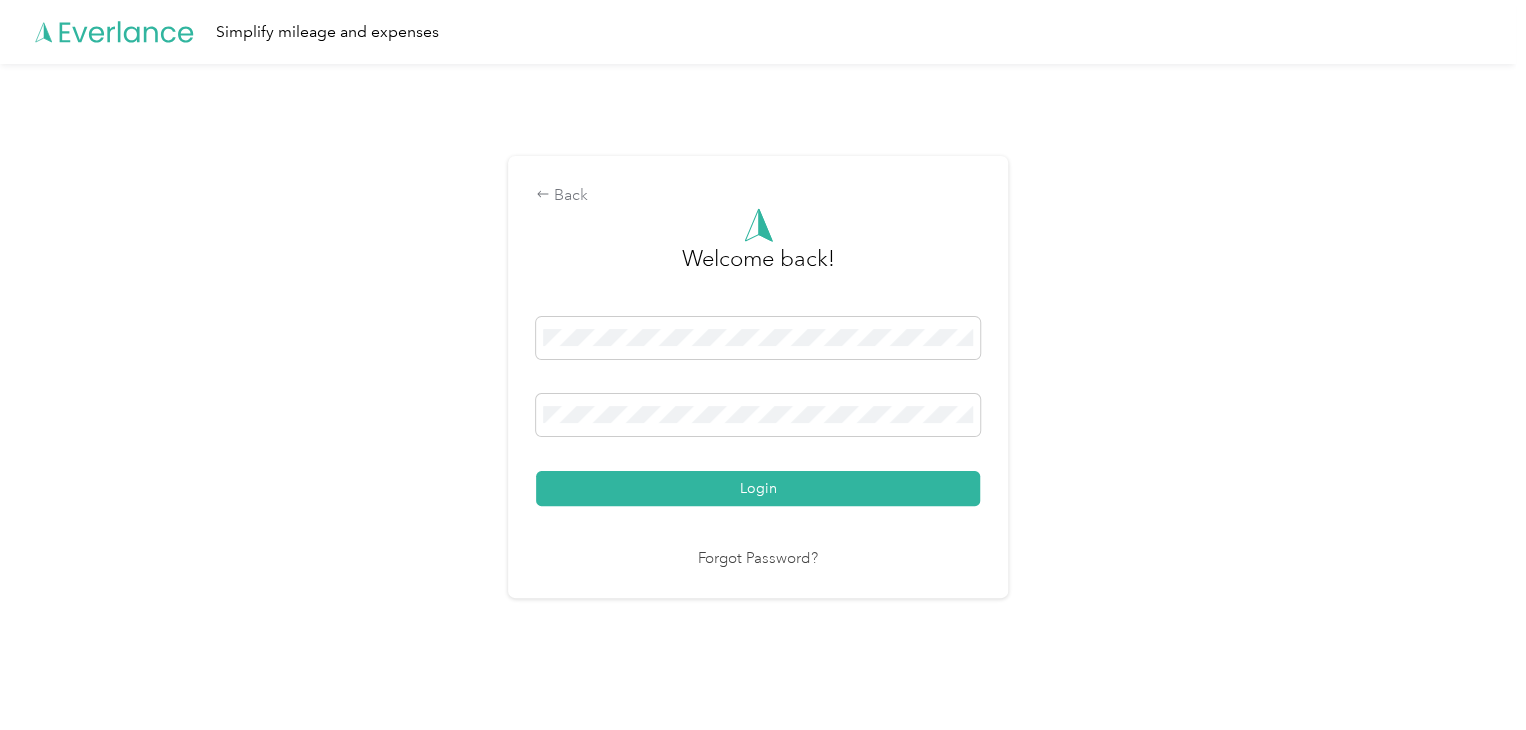 click on "Login" at bounding box center (758, 488) 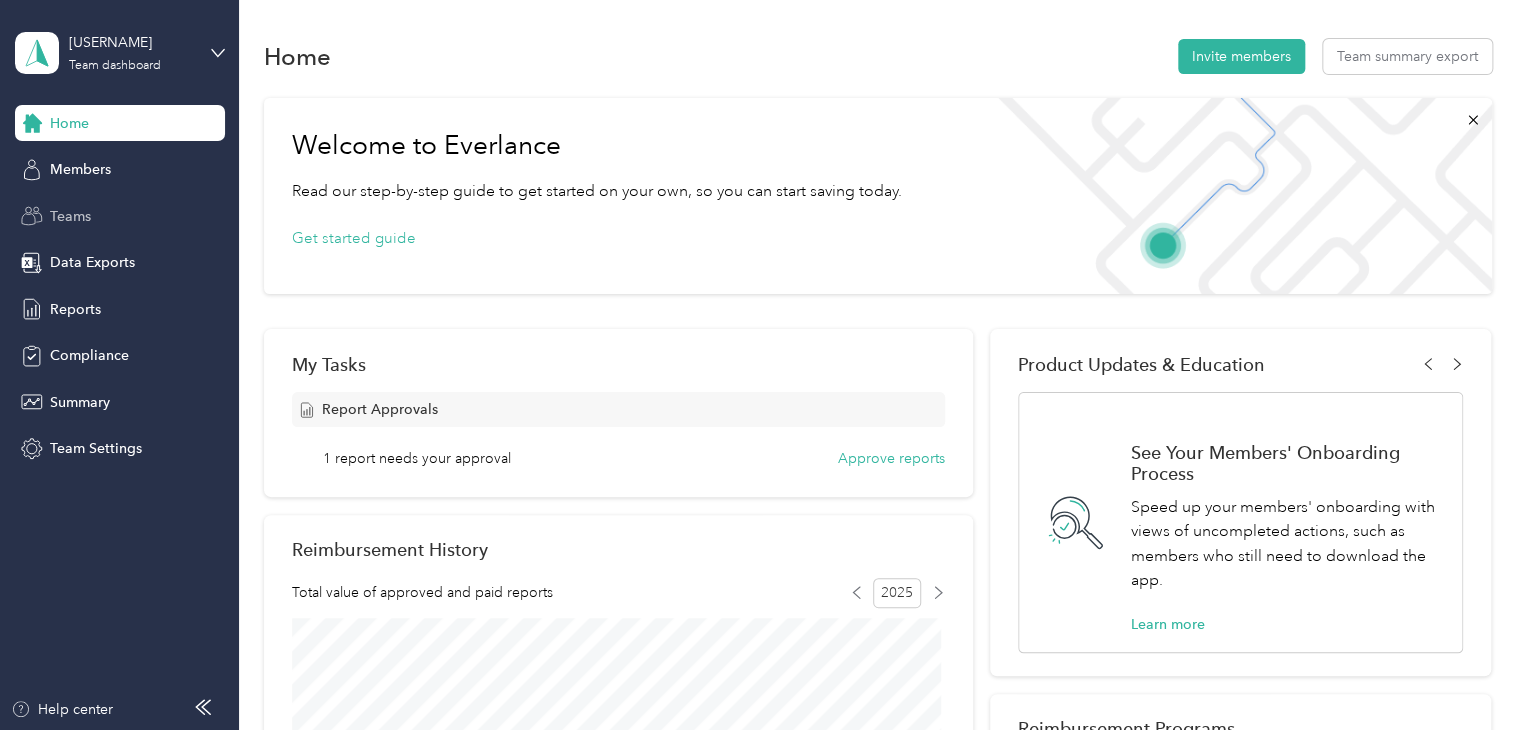 click on "Teams" at bounding box center (120, 216) 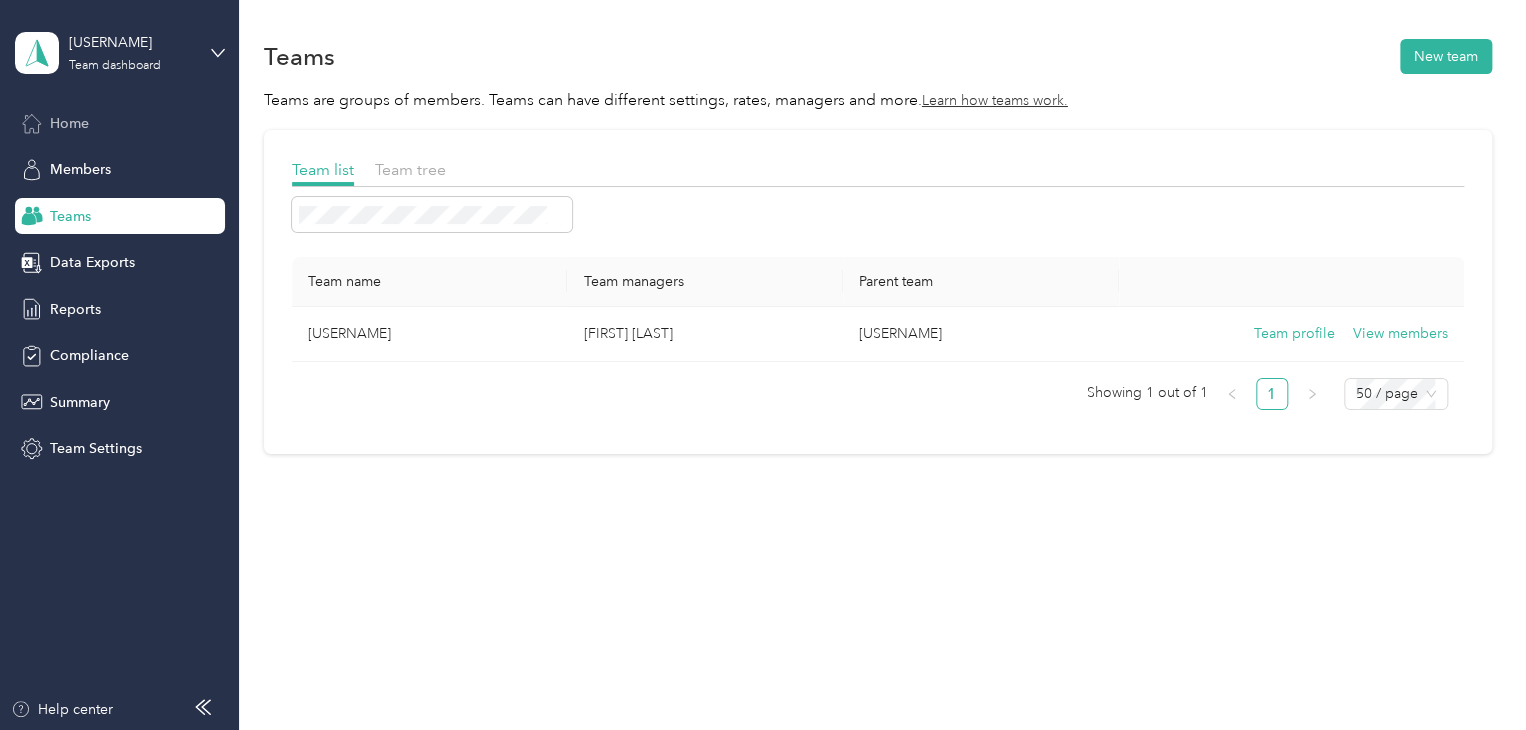 click on "Home" at bounding box center [120, 123] 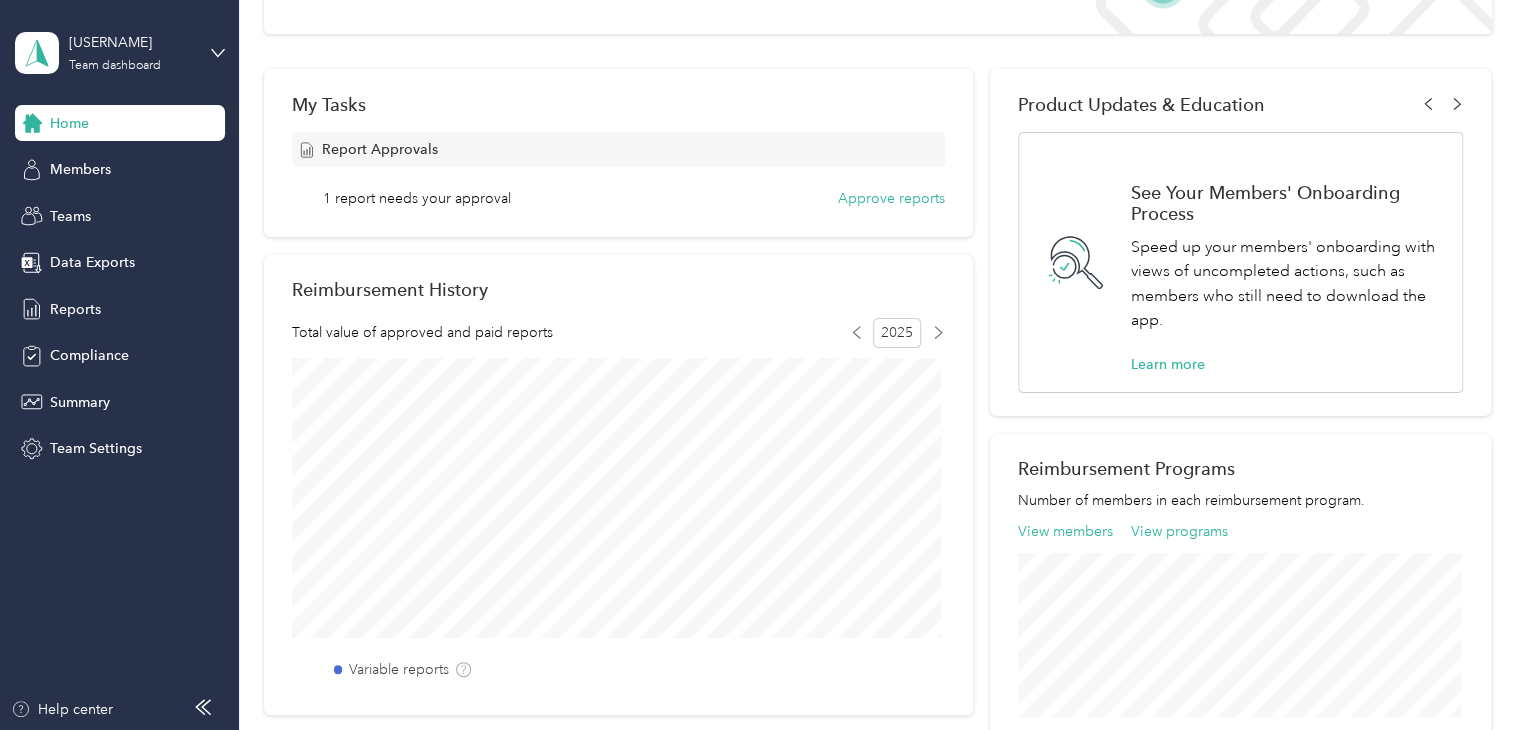 scroll, scrollTop: 64, scrollLeft: 0, axis: vertical 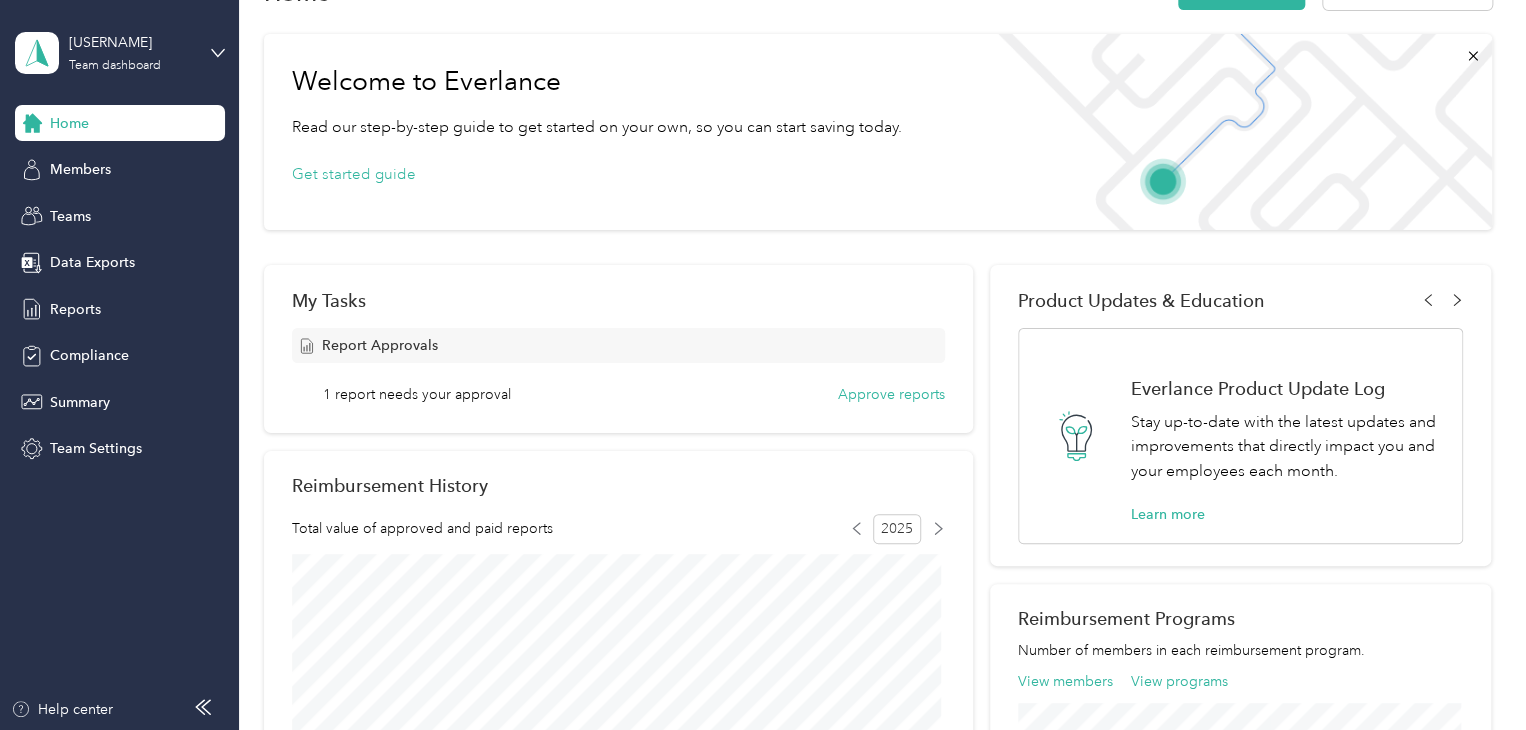 click on "1 report needs your approval" at bounding box center [417, 394] 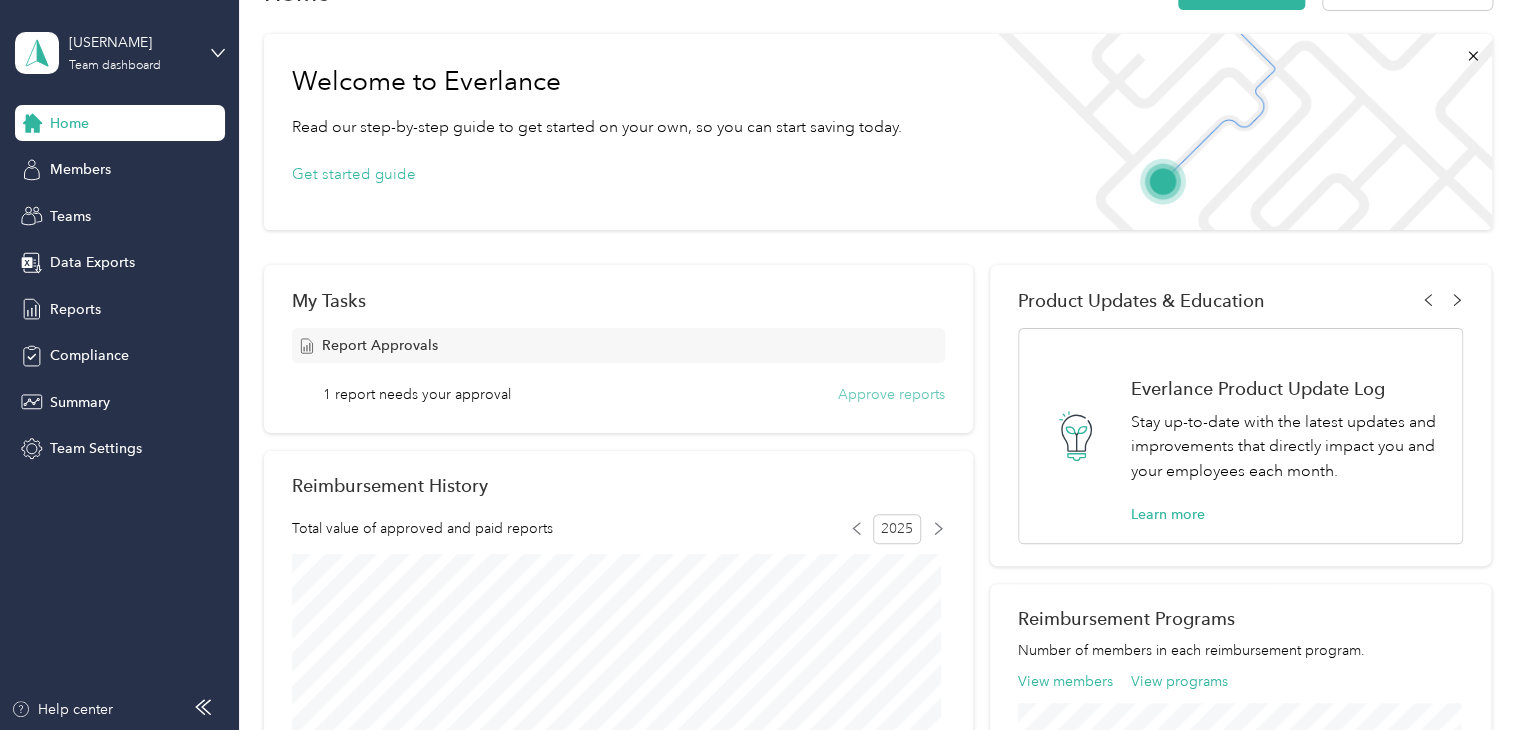 click on "Approve reports" at bounding box center (891, 394) 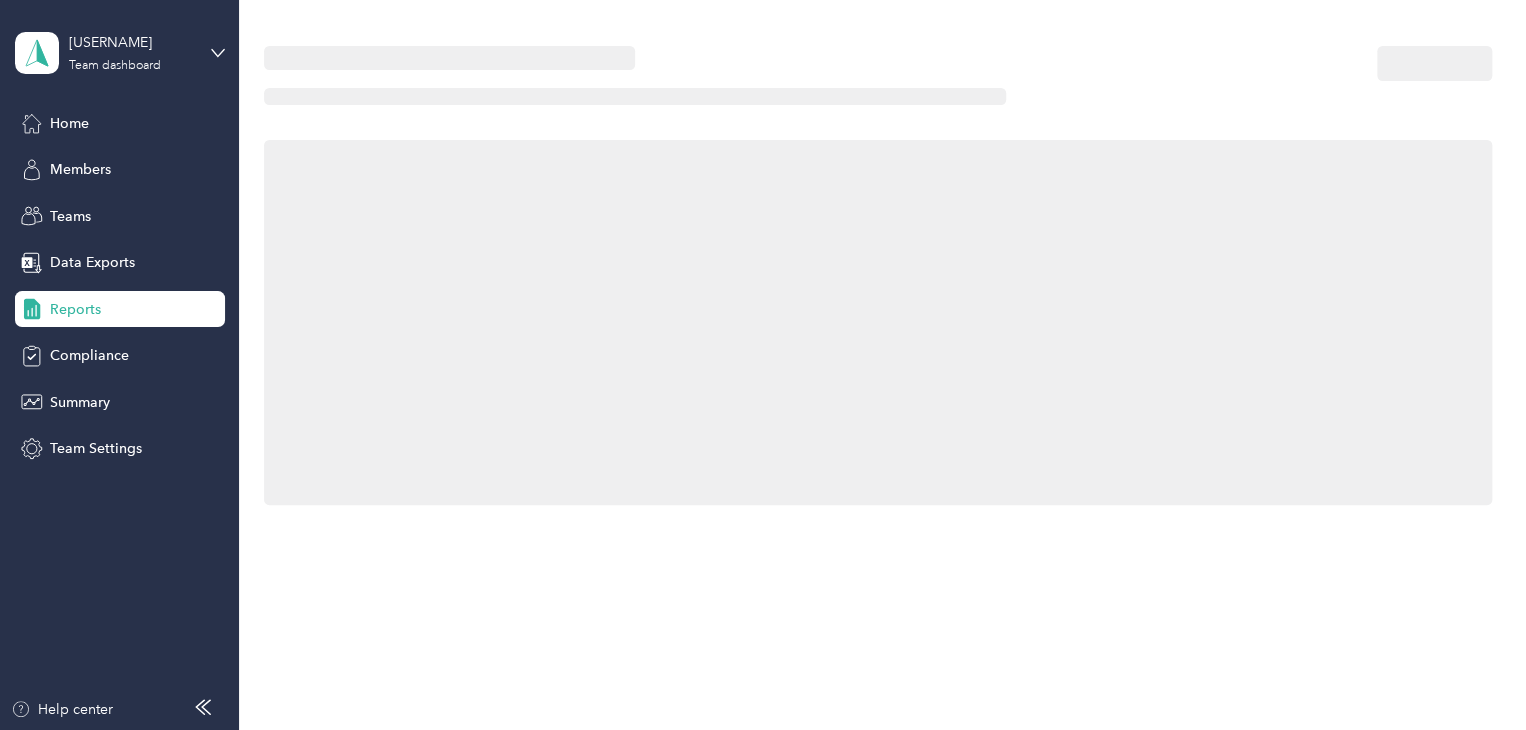 scroll, scrollTop: 0, scrollLeft: 0, axis: both 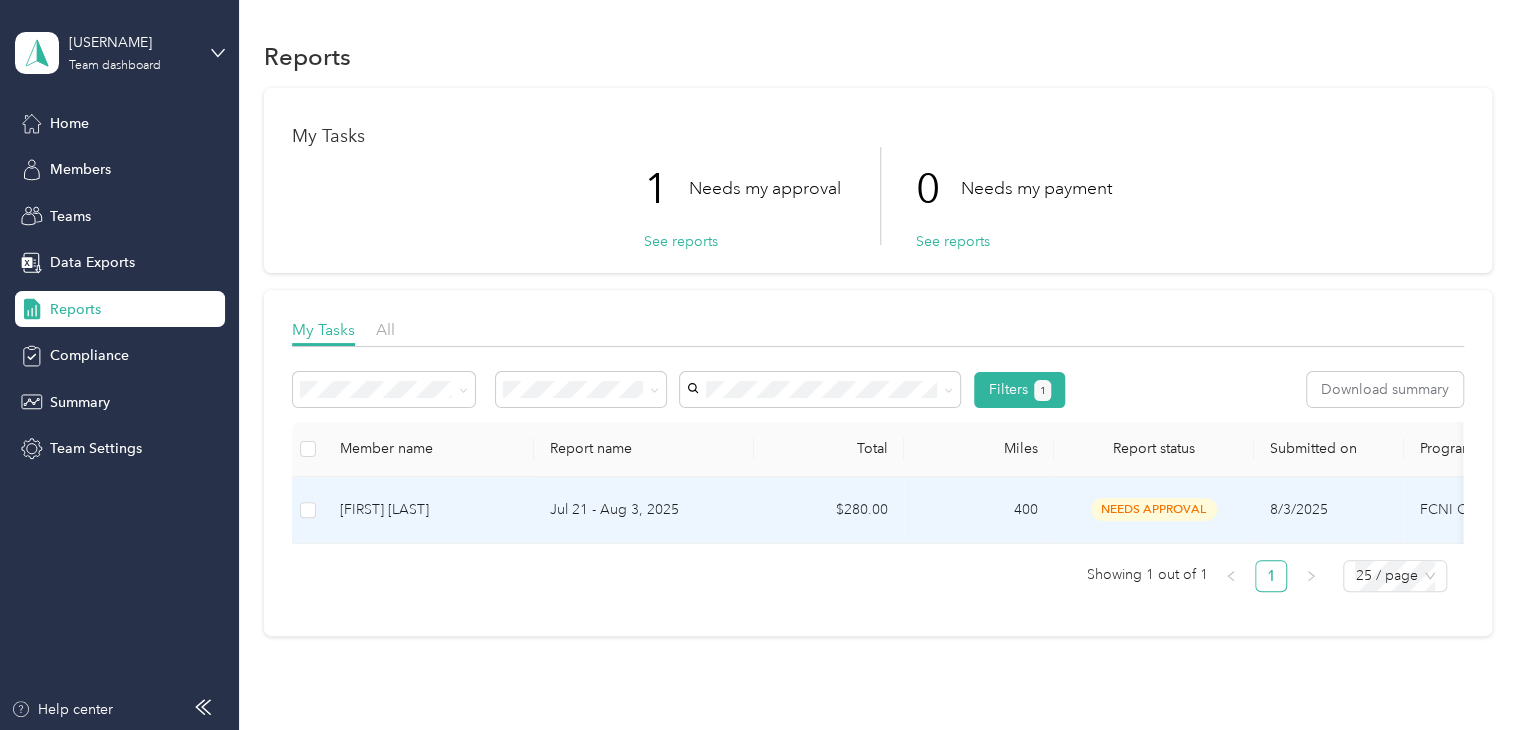 click on "[FIRST] [LAST]" at bounding box center (429, 510) 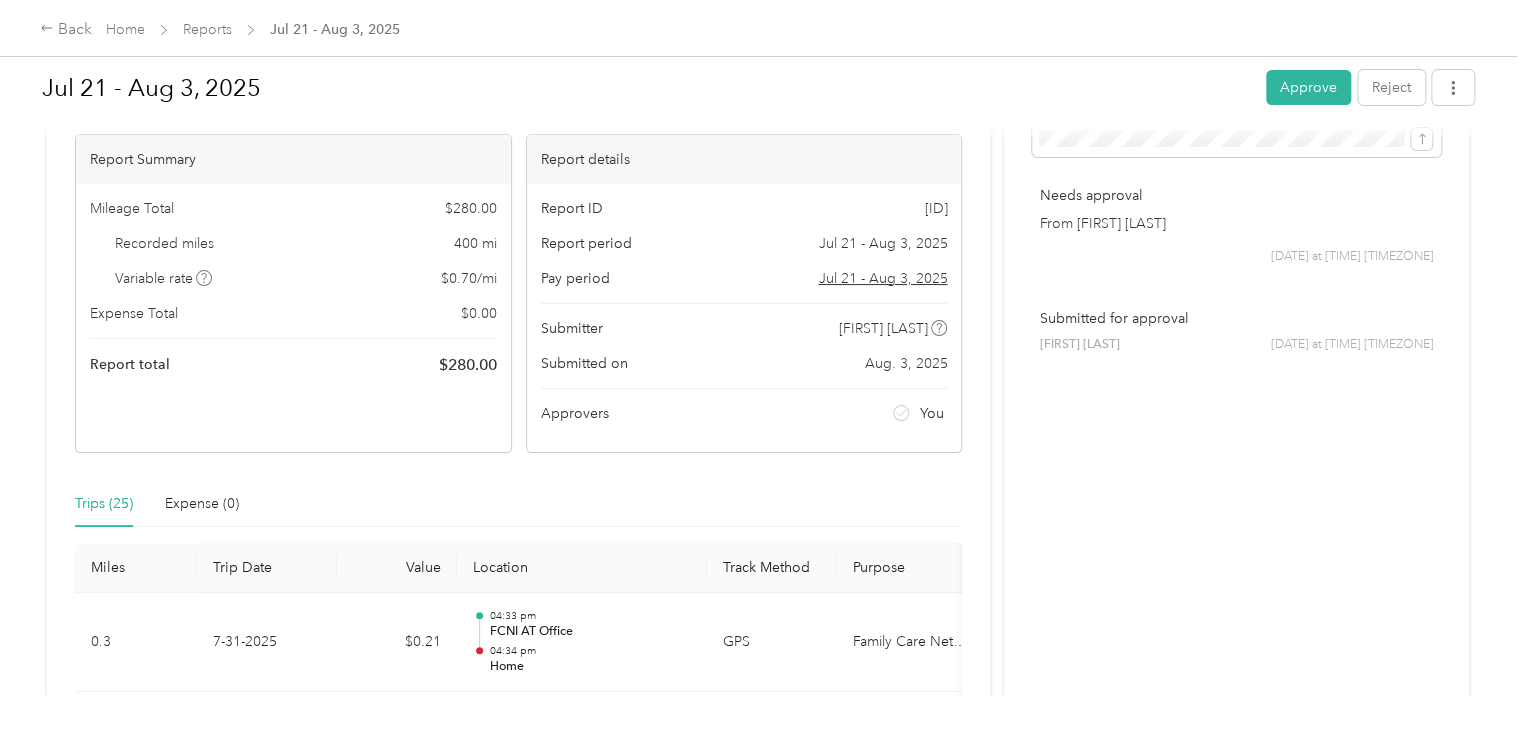 scroll, scrollTop: 203, scrollLeft: 0, axis: vertical 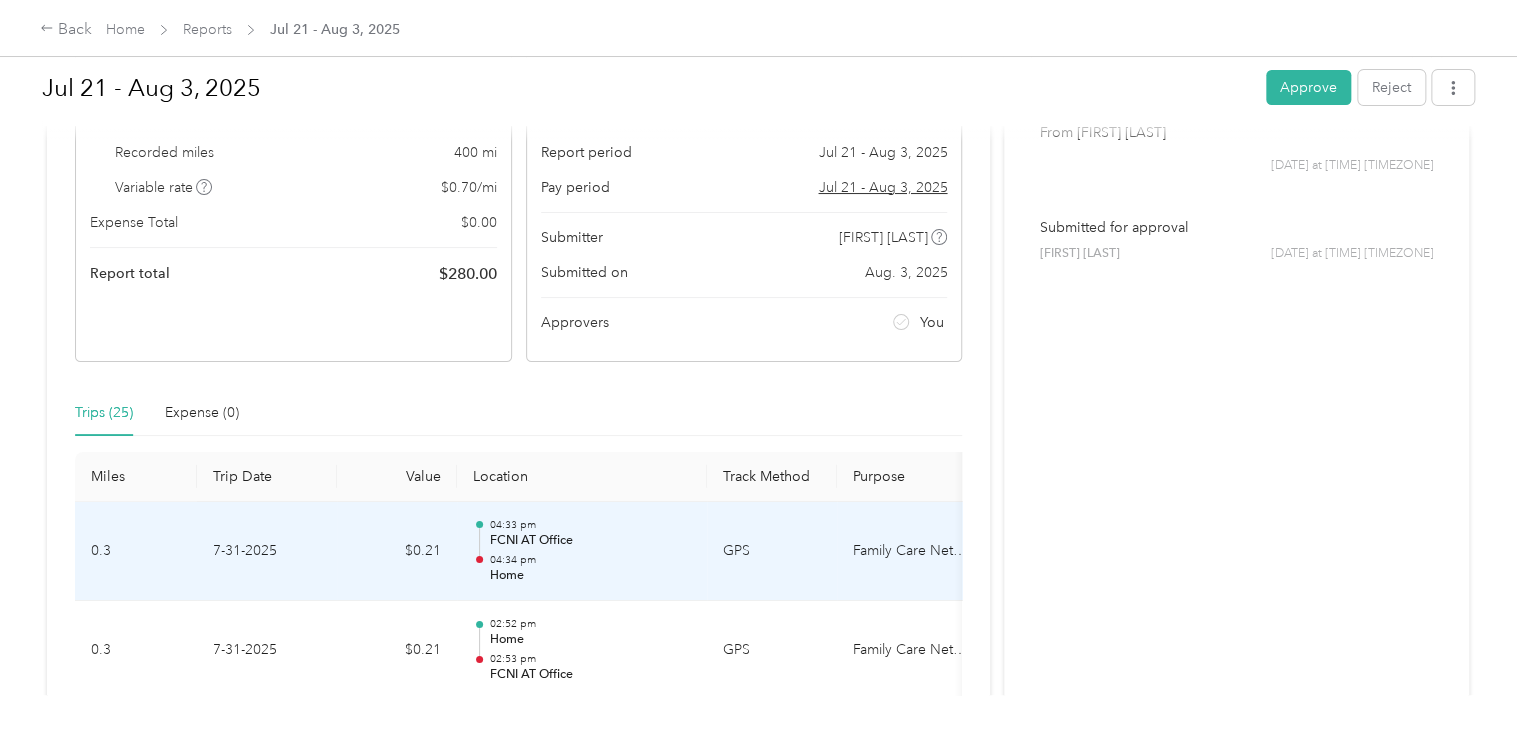 click on "GPS" at bounding box center [772, 552] 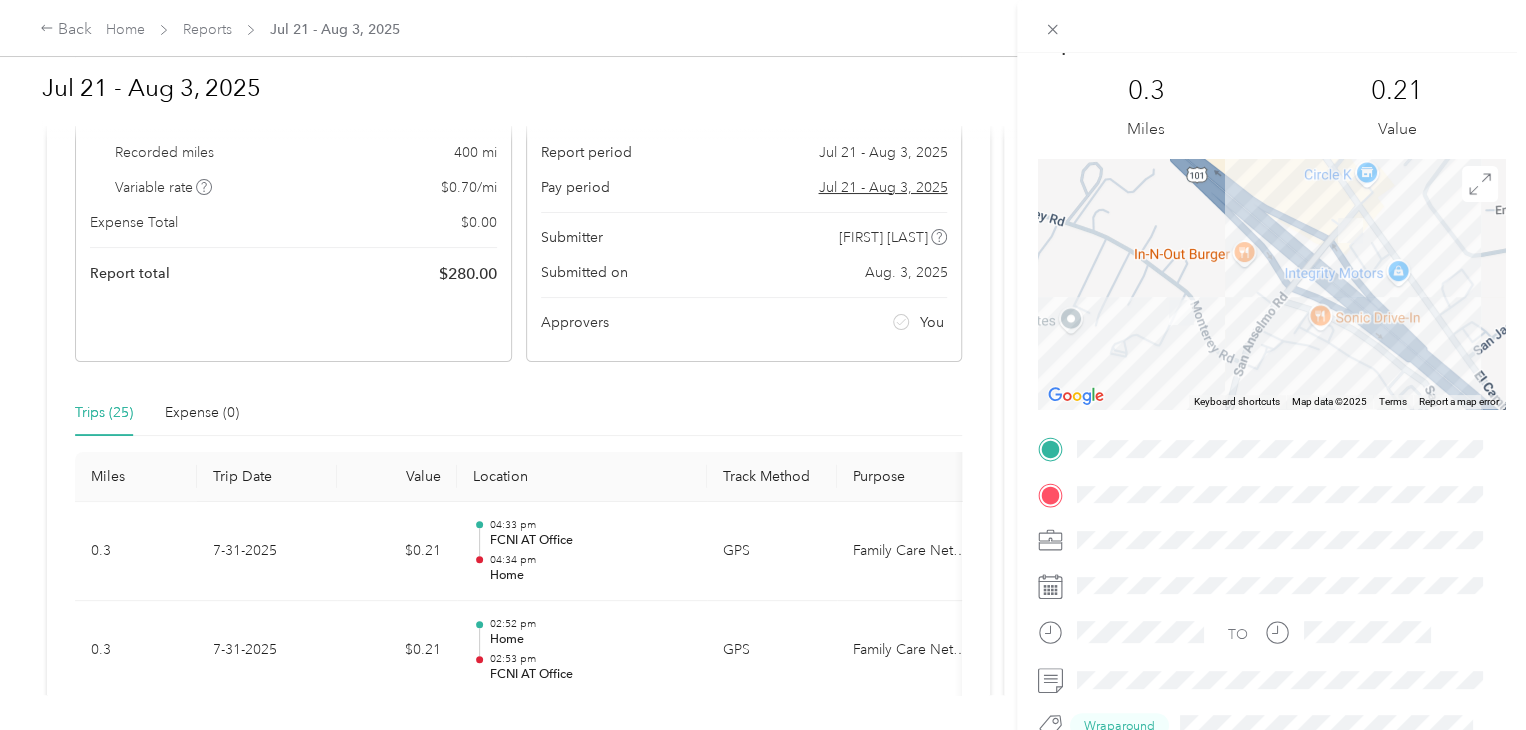 scroll, scrollTop: 0, scrollLeft: 0, axis: both 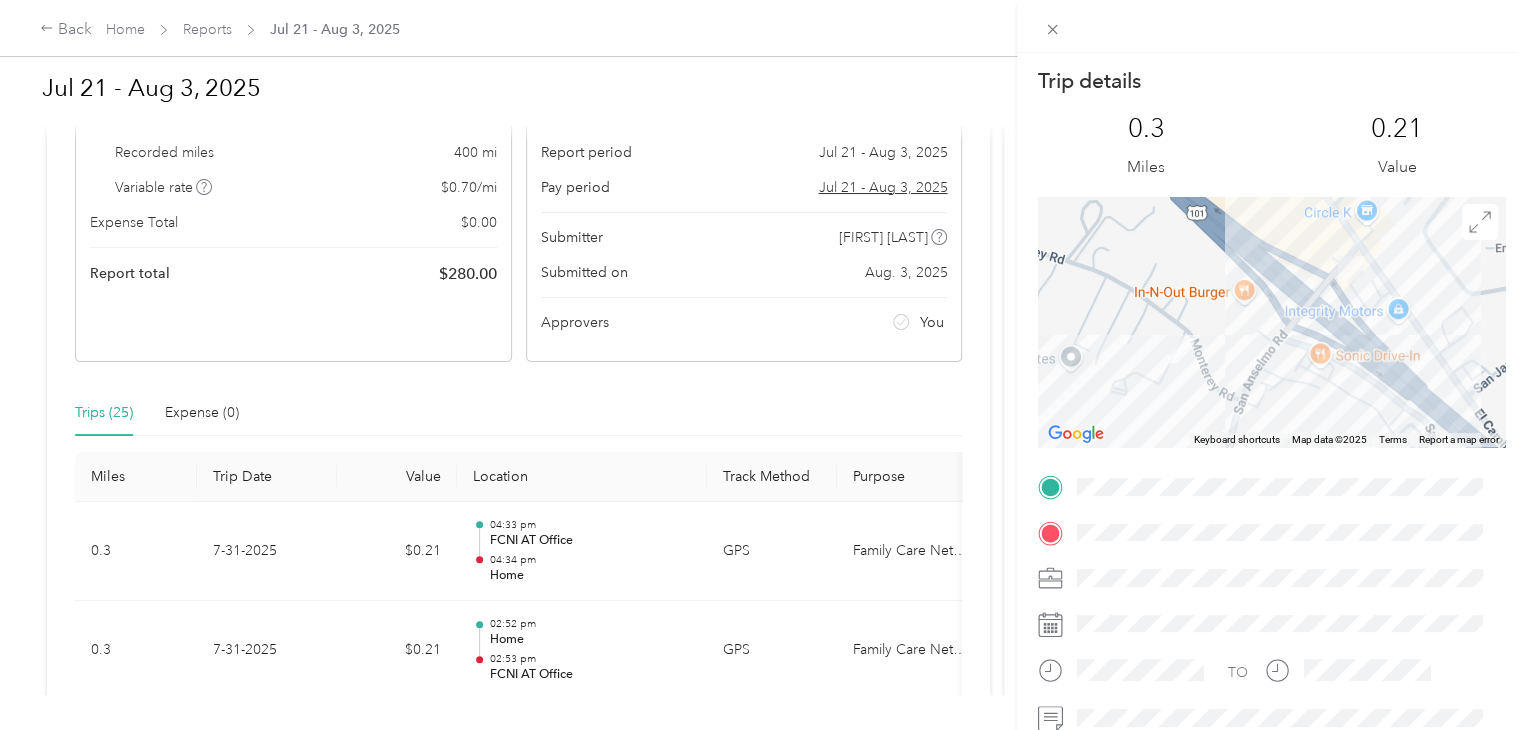click on "Trip details This trip cannot be edited because it is either under review, approved, or paid. Contact your Team Manager to edit it. 0.3 Miles 0.21 Value  ← Move left → Move right ↑ Move up ↓ Move down + Zoom in - Zoom out Home Jump left by 75% End Jump right by 75% Page Up Jump up by 75% Page Down Jump down by 75% Keyboard shortcuts Map Data Map data ©2025 Map data ©2025 100 m  Click to toggle between metric and imperial units Terms Report a map error TO Wraparound" at bounding box center (763, 365) 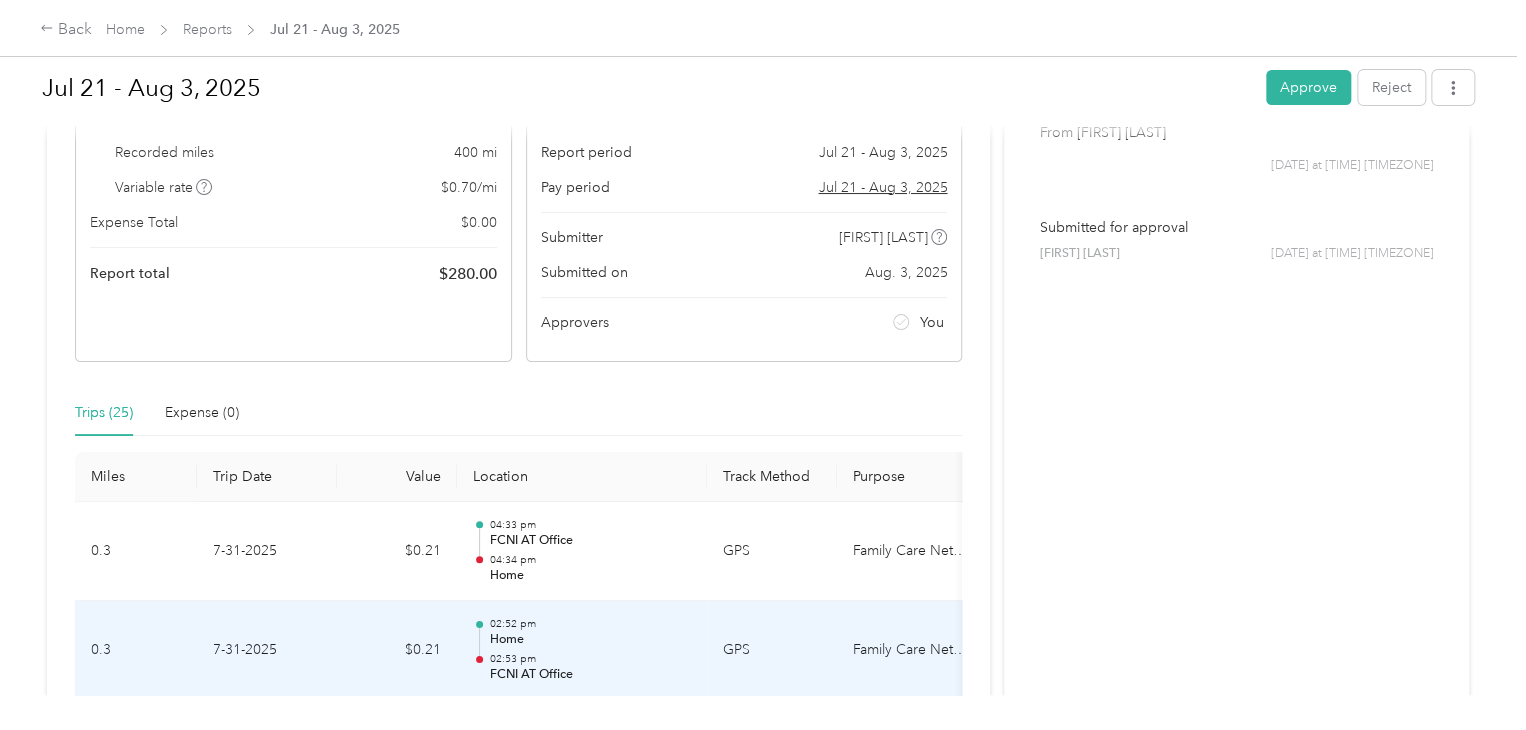 click on "Home" at bounding box center (590, 640) 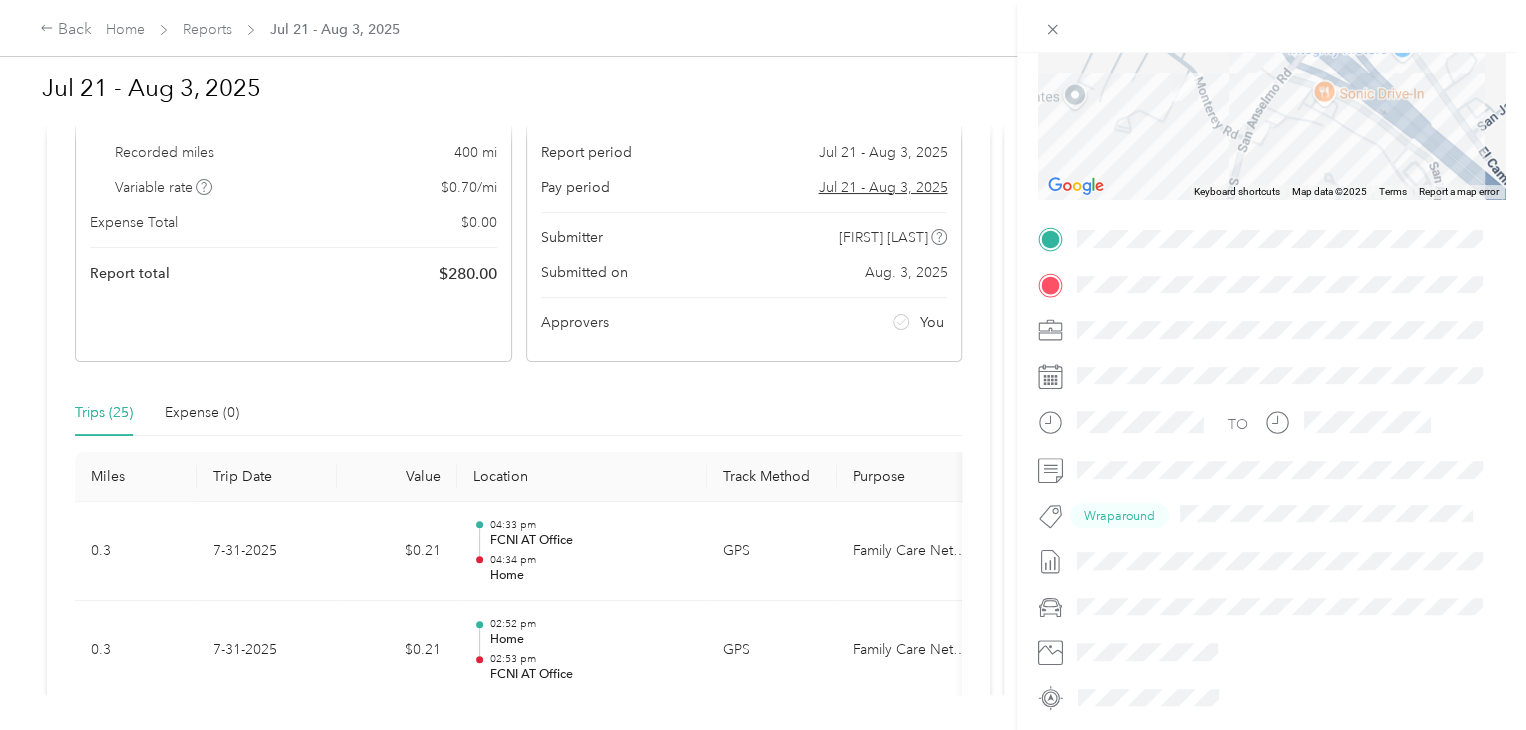 scroll, scrollTop: 250, scrollLeft: 0, axis: vertical 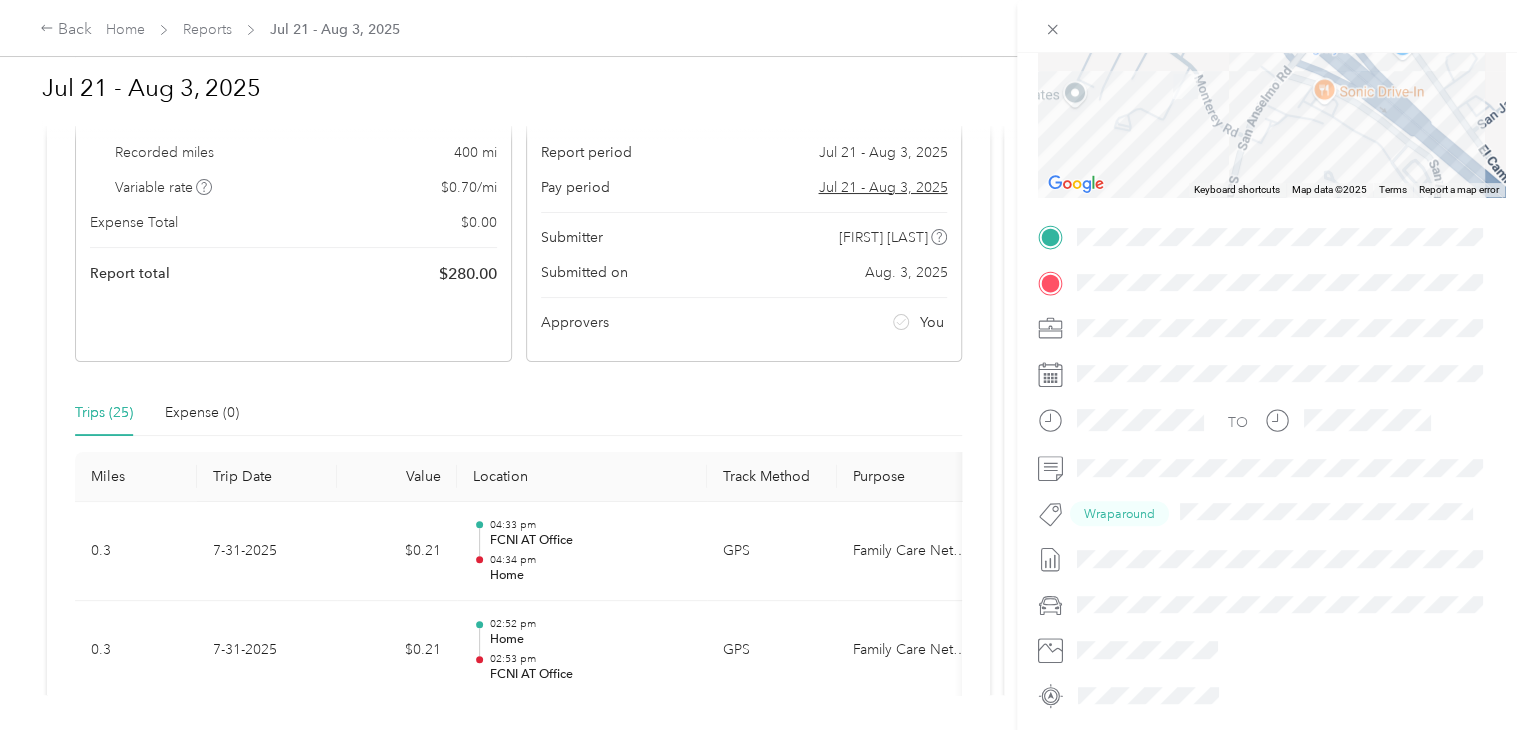 click on "Trip details This trip cannot be edited because it is either under review, approved, or paid. Contact your Team Manager to edit it. 0.3 Miles 0.21 Value  ← Move left → Move right ↑ Move up ↓ Move down + Zoom in - Zoom out Home Jump left by 75% End Jump right by 75% Page Up Jump up by 75% Page Down Jump down by 75% Keyboard shortcuts Map Data Map data ©2025 Map data ©2025 100 m  Click to toggle between metric and imperial units Terms Report a map error TO Wraparound" at bounding box center [763, 365] 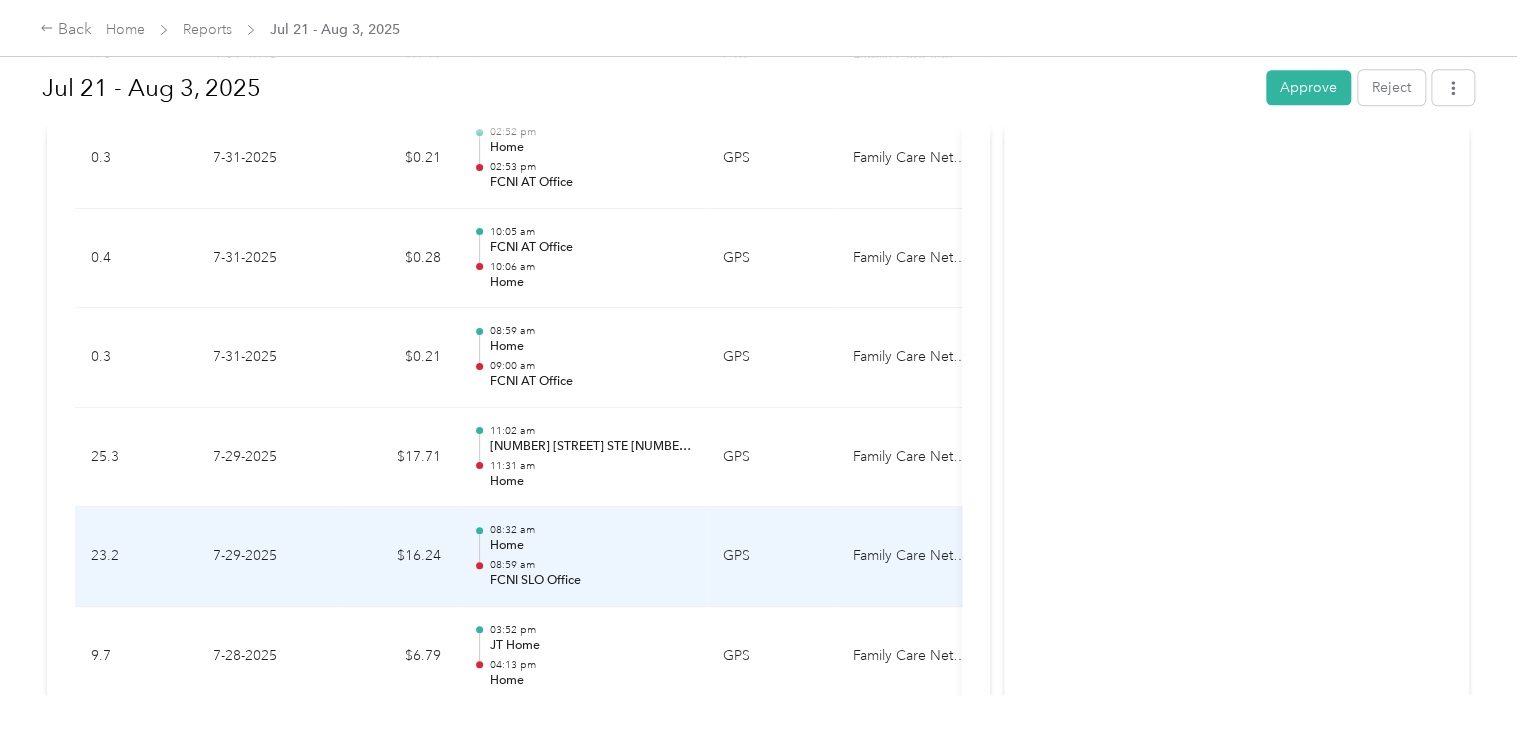 scroll, scrollTop: 695, scrollLeft: 0, axis: vertical 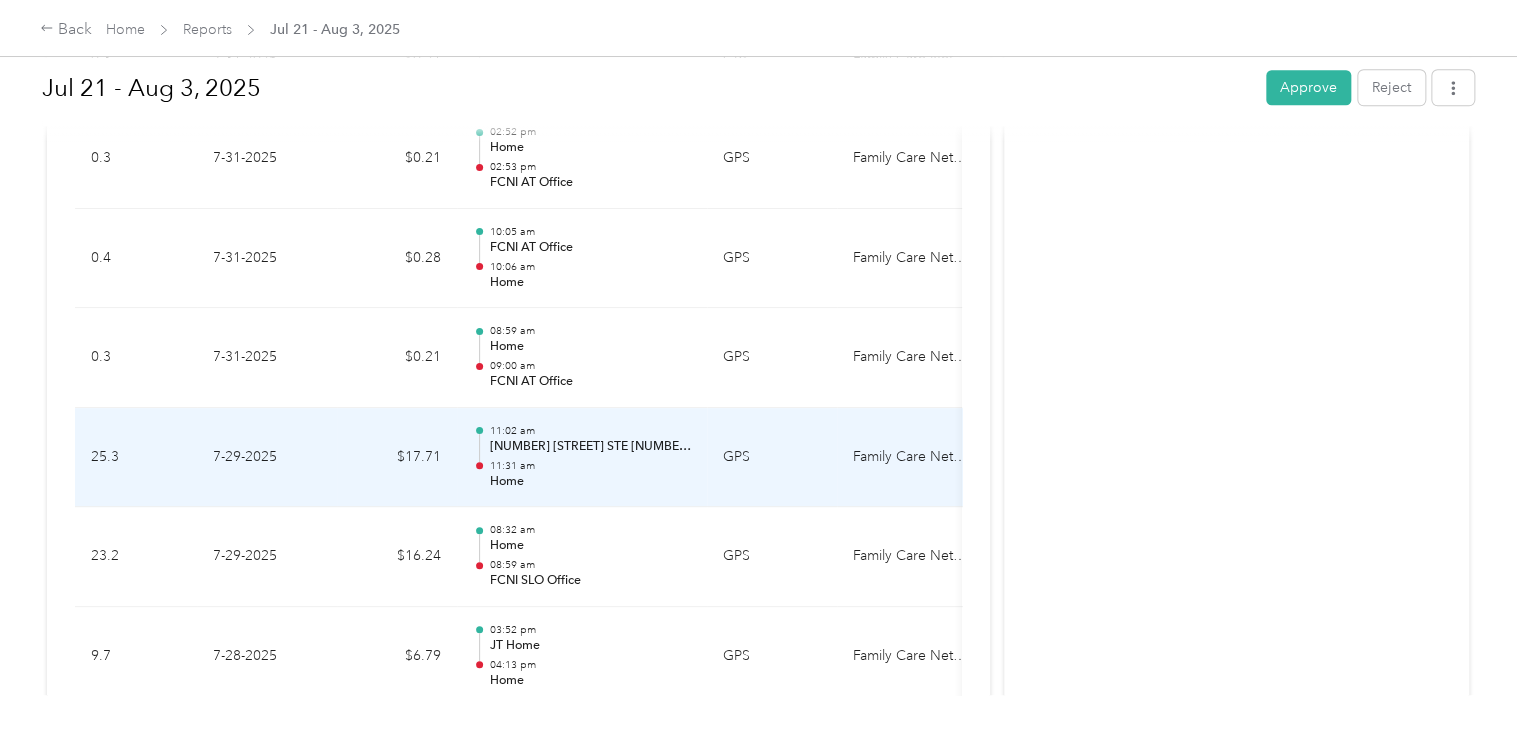 click on "11:31 am" at bounding box center [590, 466] 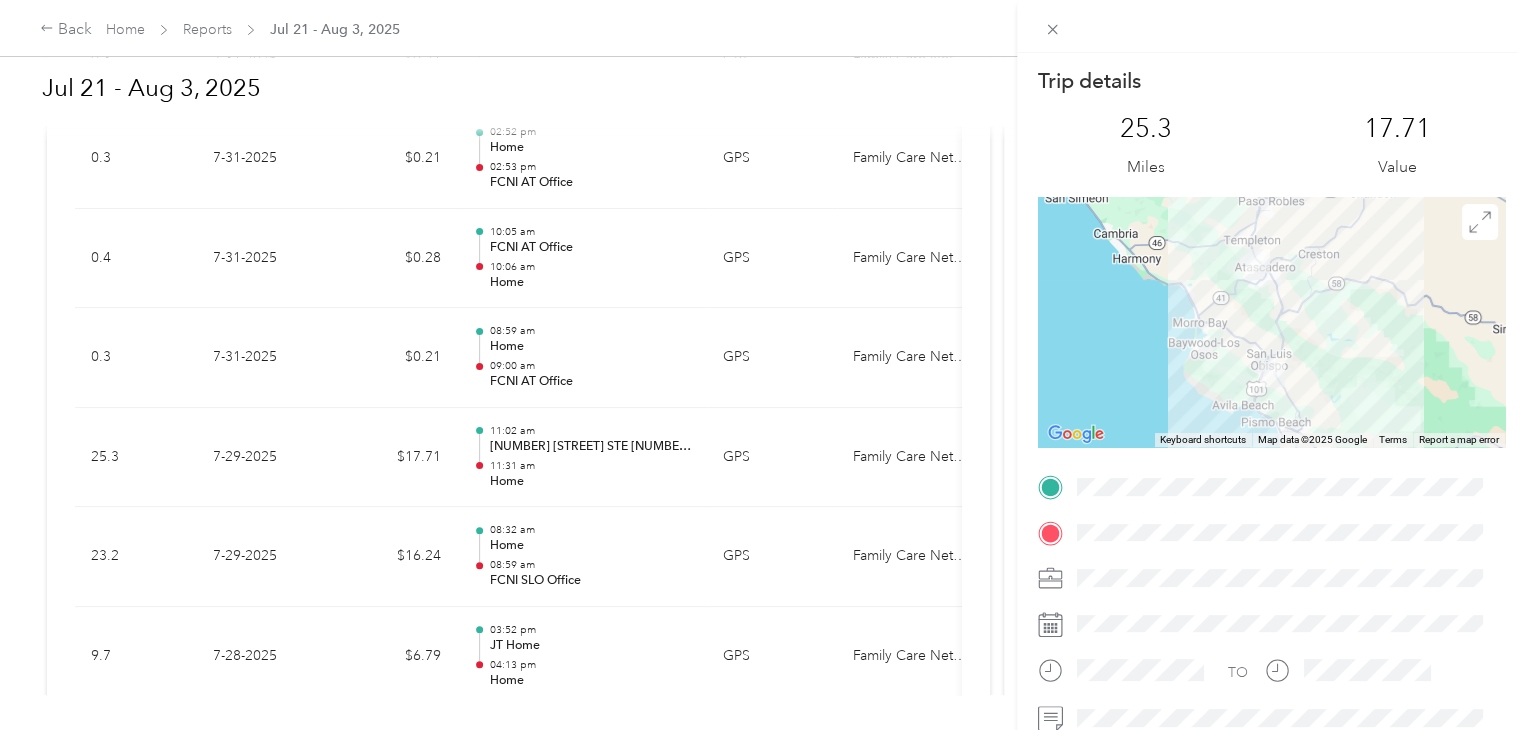 drag, startPoint x: 568, startPoint y: 553, endPoint x: 547, endPoint y: 567, distance: 25.23886 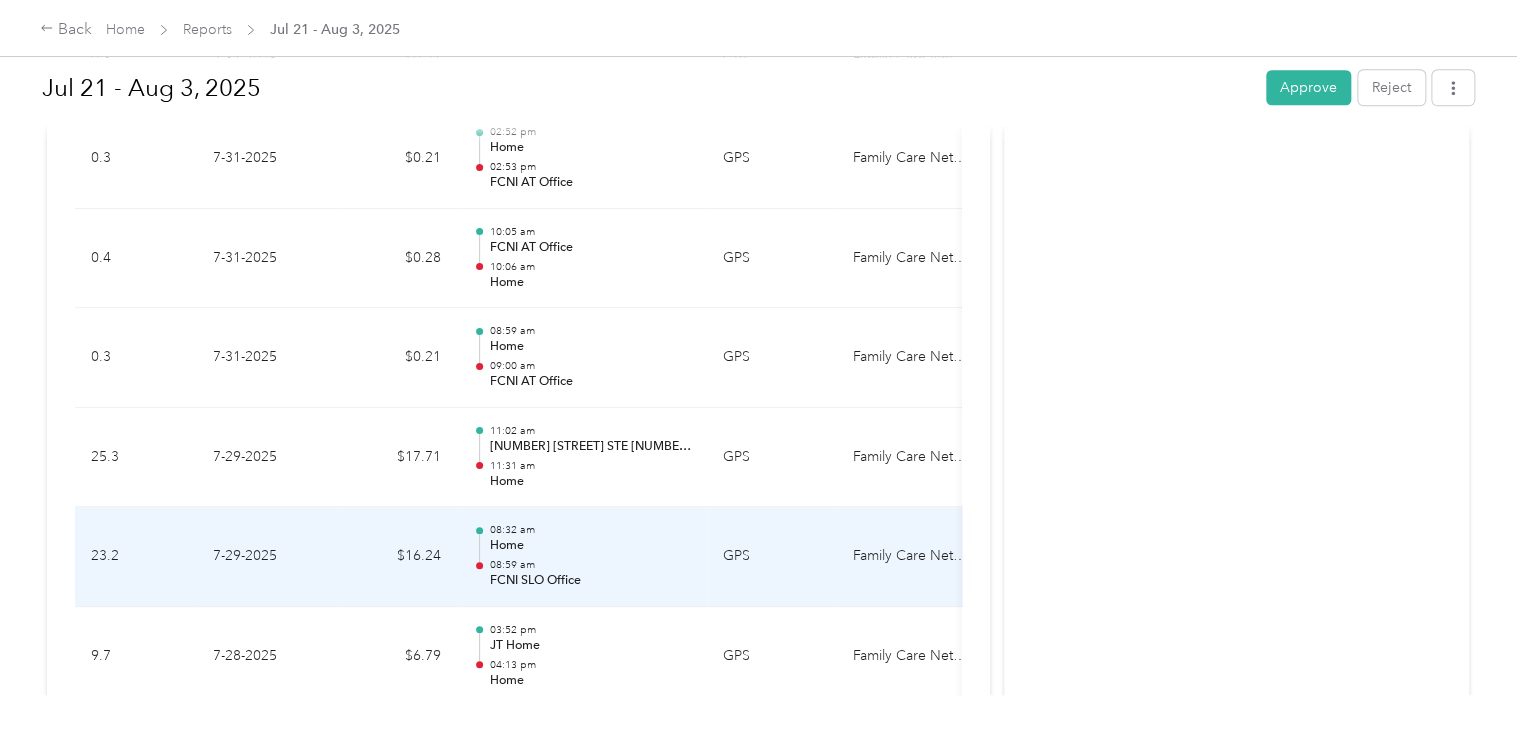 click on "08:59 am" at bounding box center [590, 565] 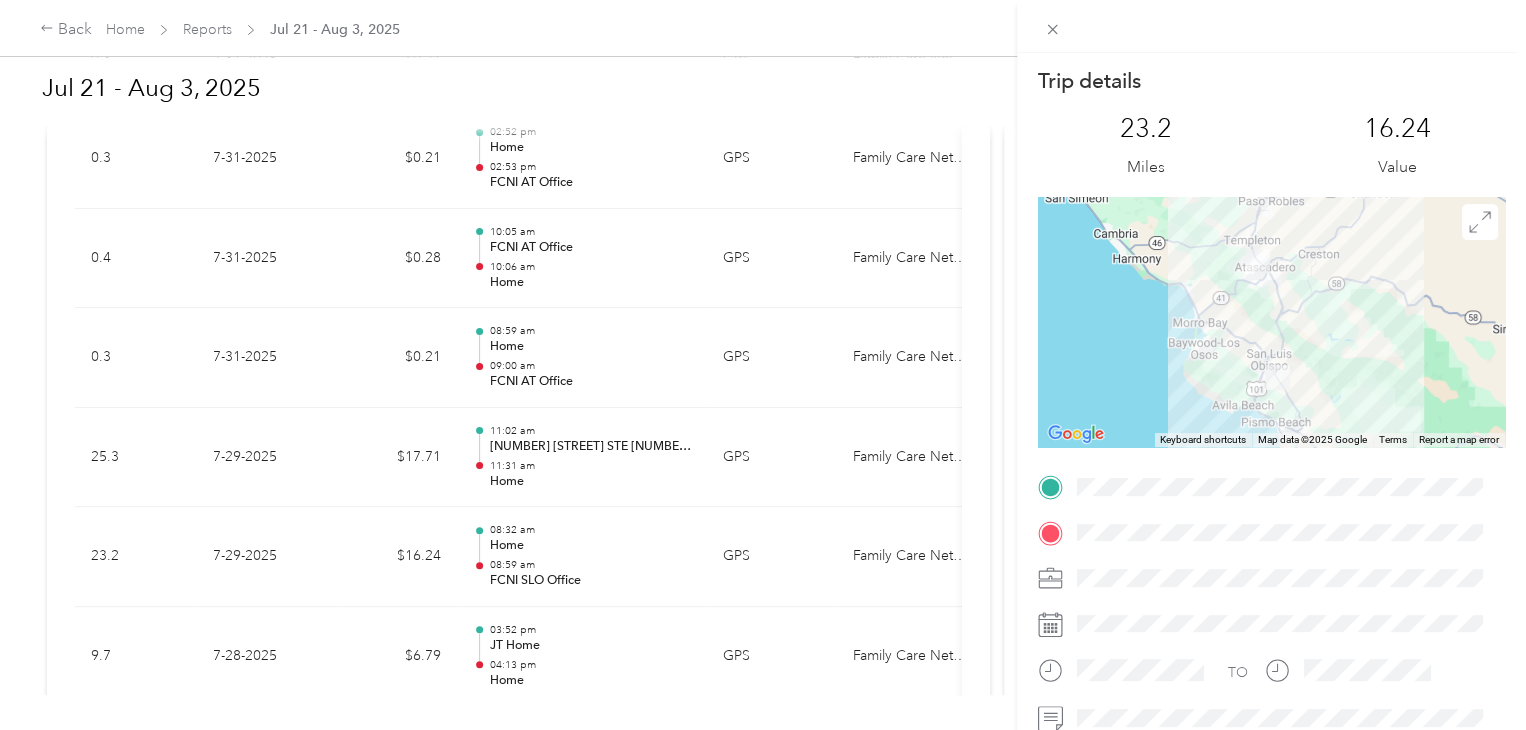 click on "Trip details This trip cannot be edited because it is either under review, approved, or paid. Contact your Team Manager to edit it. 23.2 Miles 16.24 Value  ← Move left → Move right ↑ Move up ↓ Move down + Zoom in - Zoom out Home Jump left by 75% End Jump right by 75% Page Up Jump up by 75% Page Down Jump down by 75% Keyboard shortcuts Map Data Map data ©2025 Google Map data ©2025 Google 20 km  Click to toggle between metric and imperial units Terms Report a map error TO Wraparound" at bounding box center [763, 365] 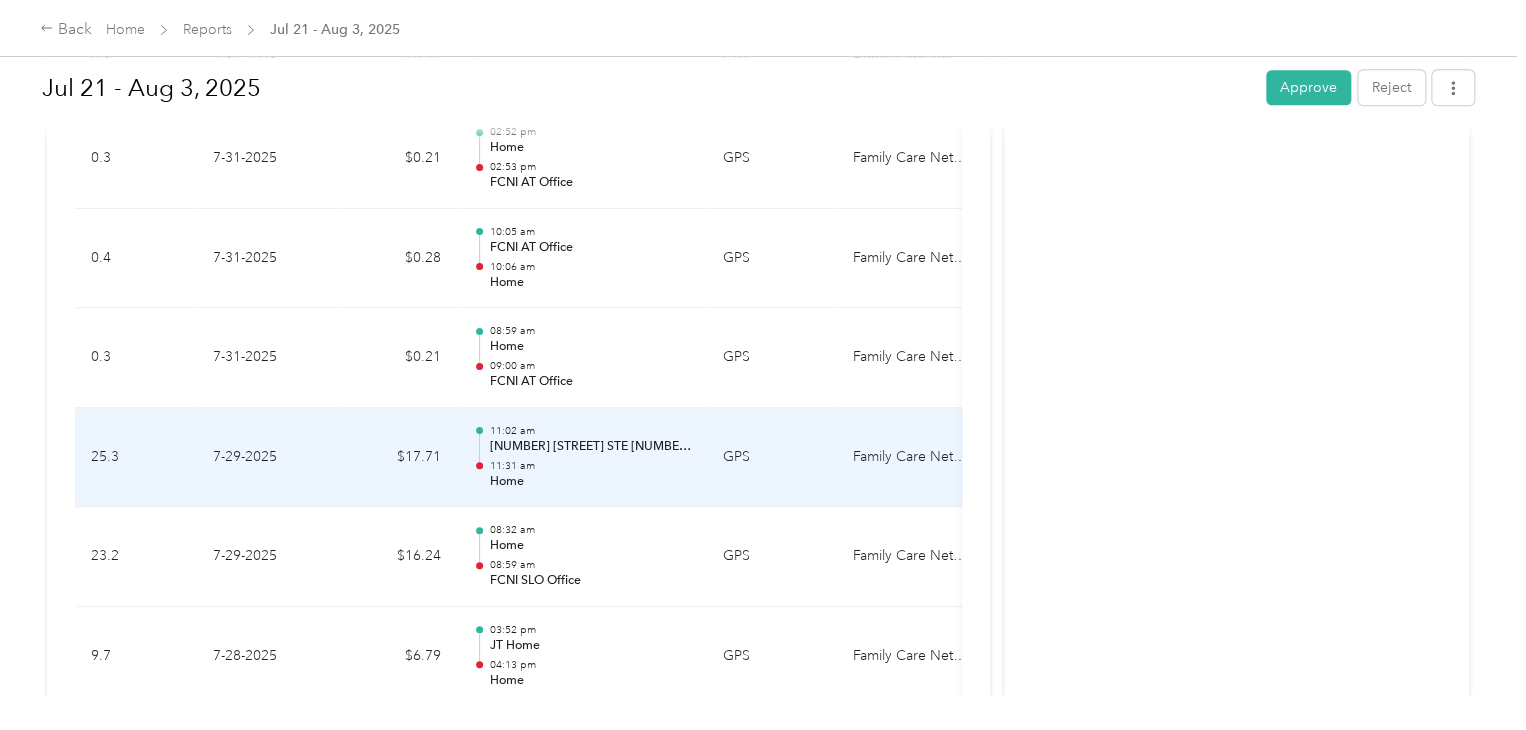 click on "[NUMBER] [STREET] STE [NUMBER], [CITY], [STATE] [POSTAL_CODE], USA" at bounding box center [590, 447] 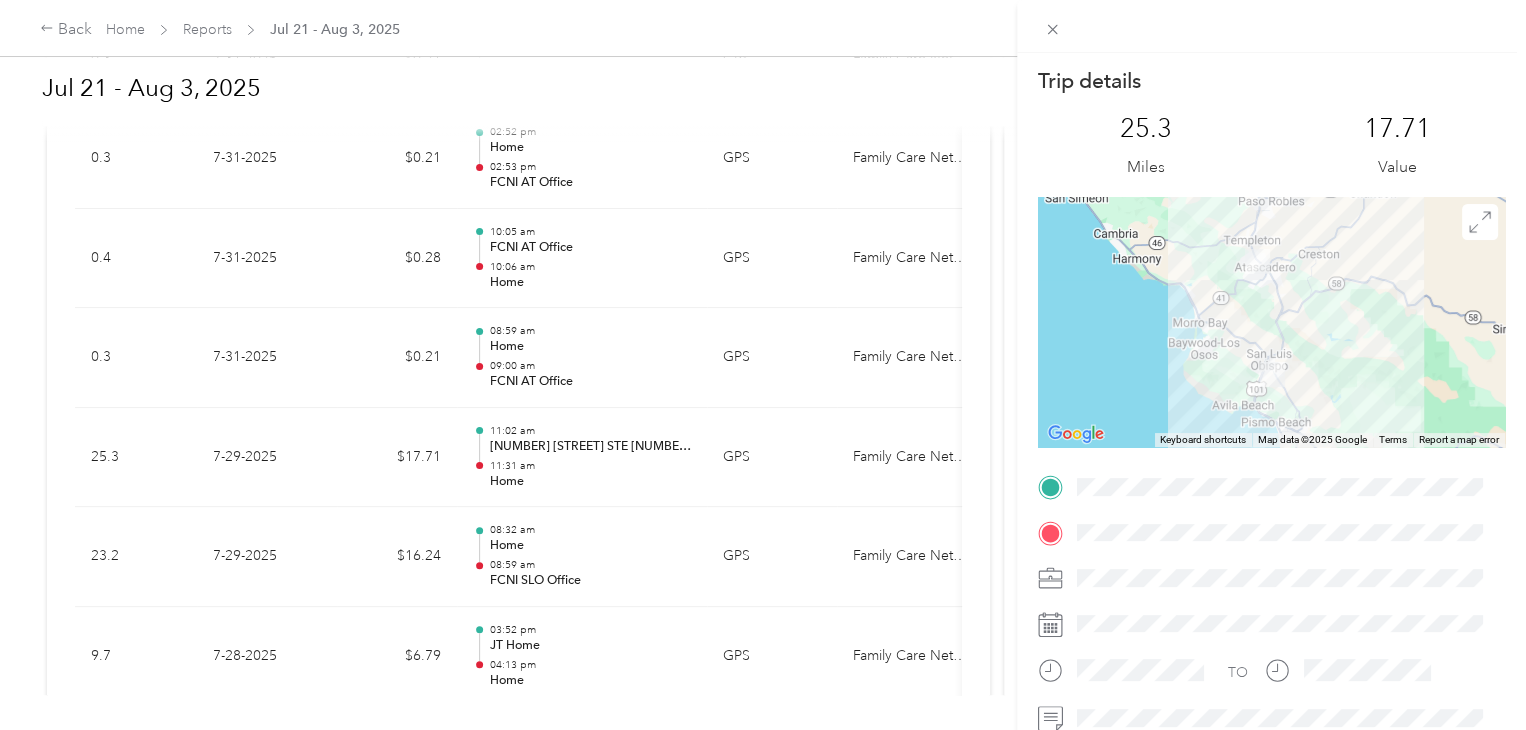 drag, startPoint x: 1070, startPoint y: 483, endPoint x: 1422, endPoint y: 471, distance: 352.2045 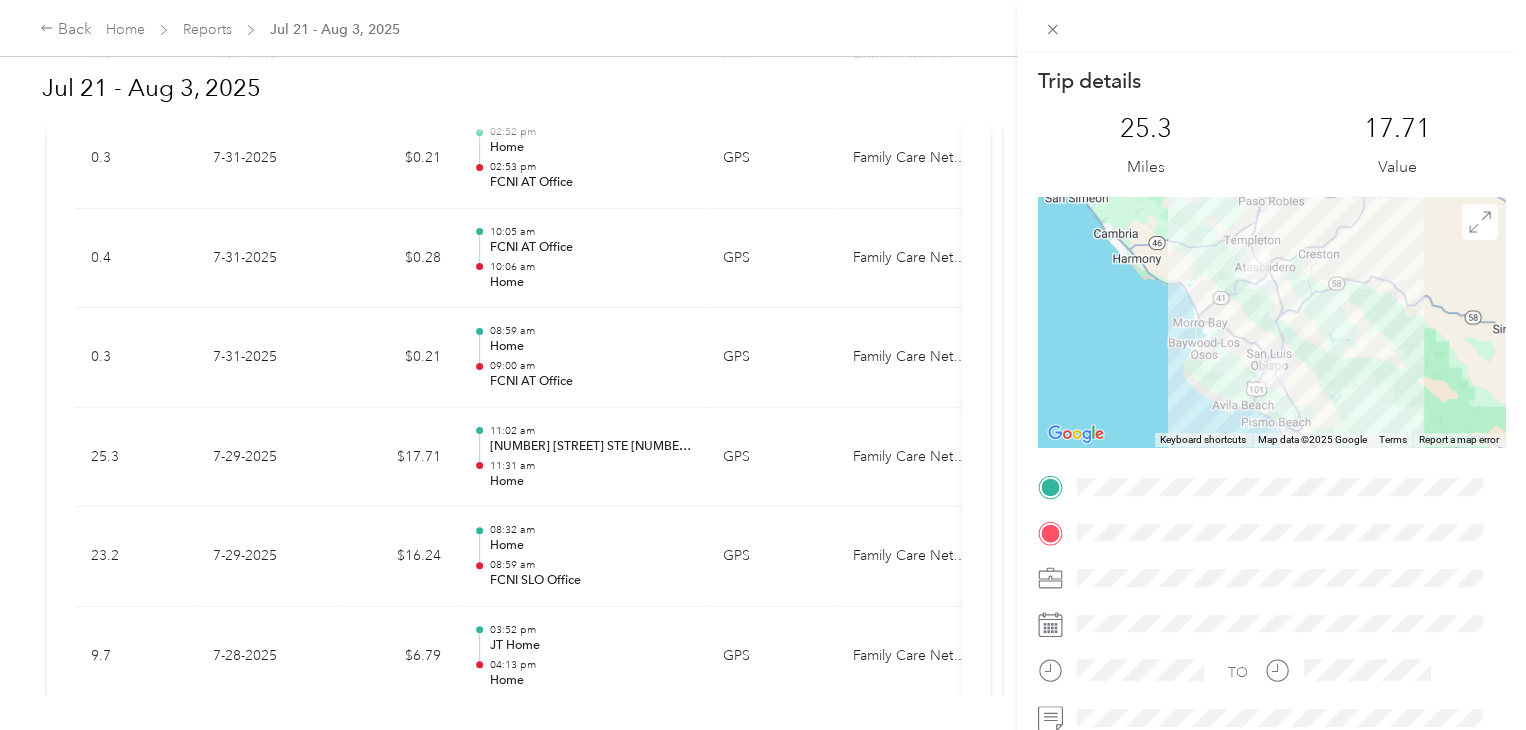 click on "Trip details This trip cannot be edited because it is either under review, approved, or paid. Contact your Team Manager to edit it. 25.3 Miles 17.71 Value  ← Move left → Move right ↑ Move up ↓ Move down + Zoom in - Zoom out Home Jump left by 75% End Jump right by 75% Page Up Jump up by 75% Page Down Jump down by 75% Keyboard shortcuts Map Data Map data ©2025 Google Map data ©2025 Google 20 km  Click to toggle between metric and imperial units Terms Report a map error TO Wraparound" at bounding box center [763, 365] 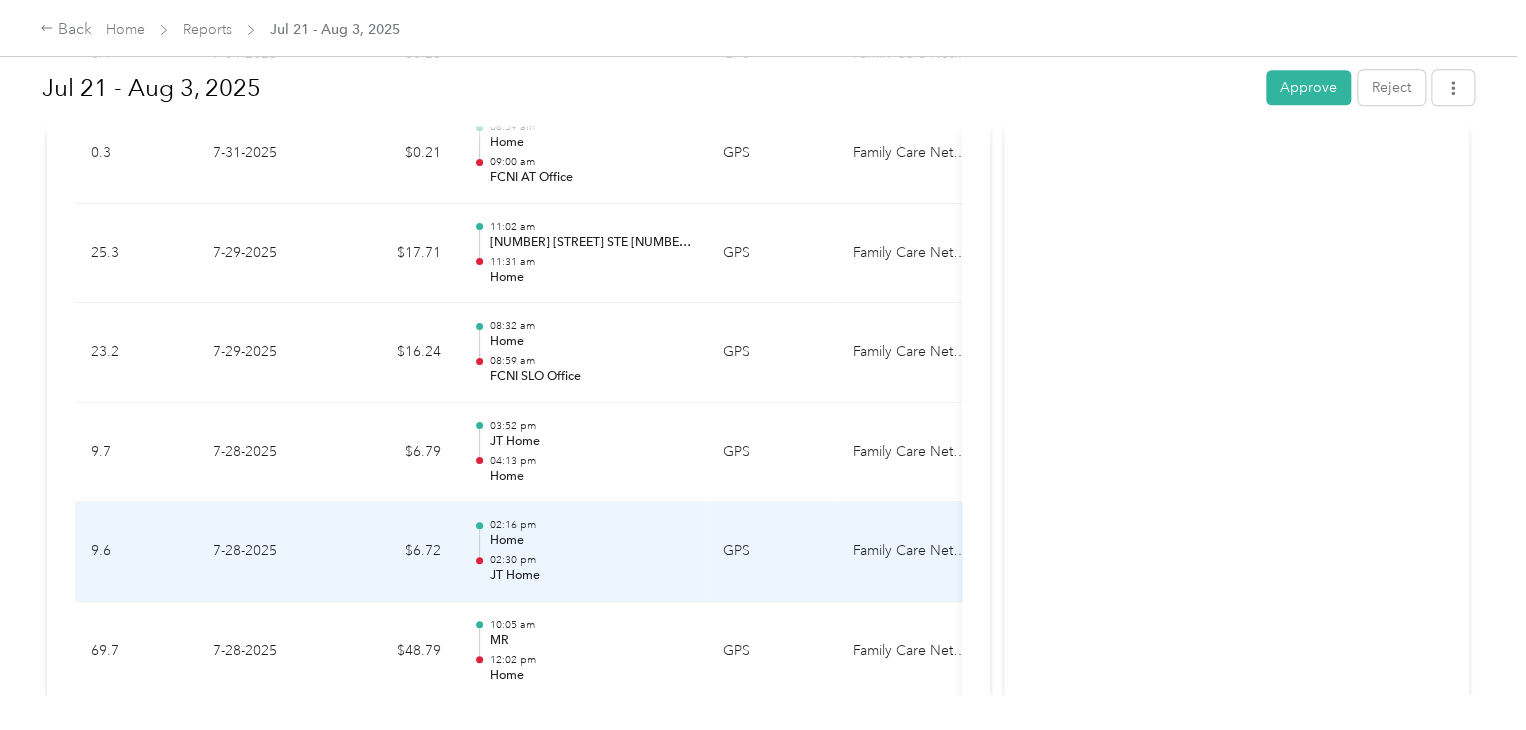 scroll, scrollTop: 900, scrollLeft: 0, axis: vertical 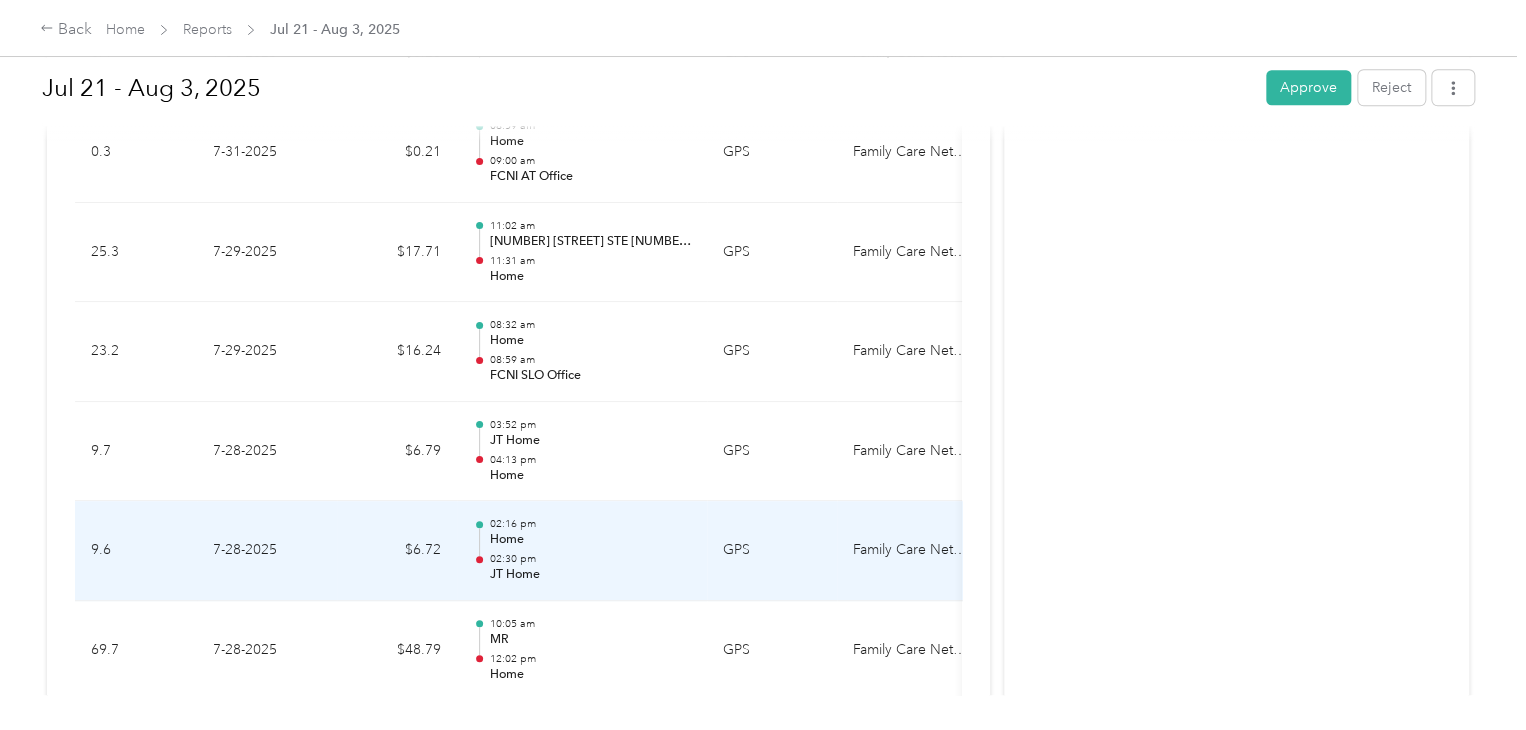 drag, startPoint x: 584, startPoint y: 562, endPoint x: 323, endPoint y: 468, distance: 277.41125 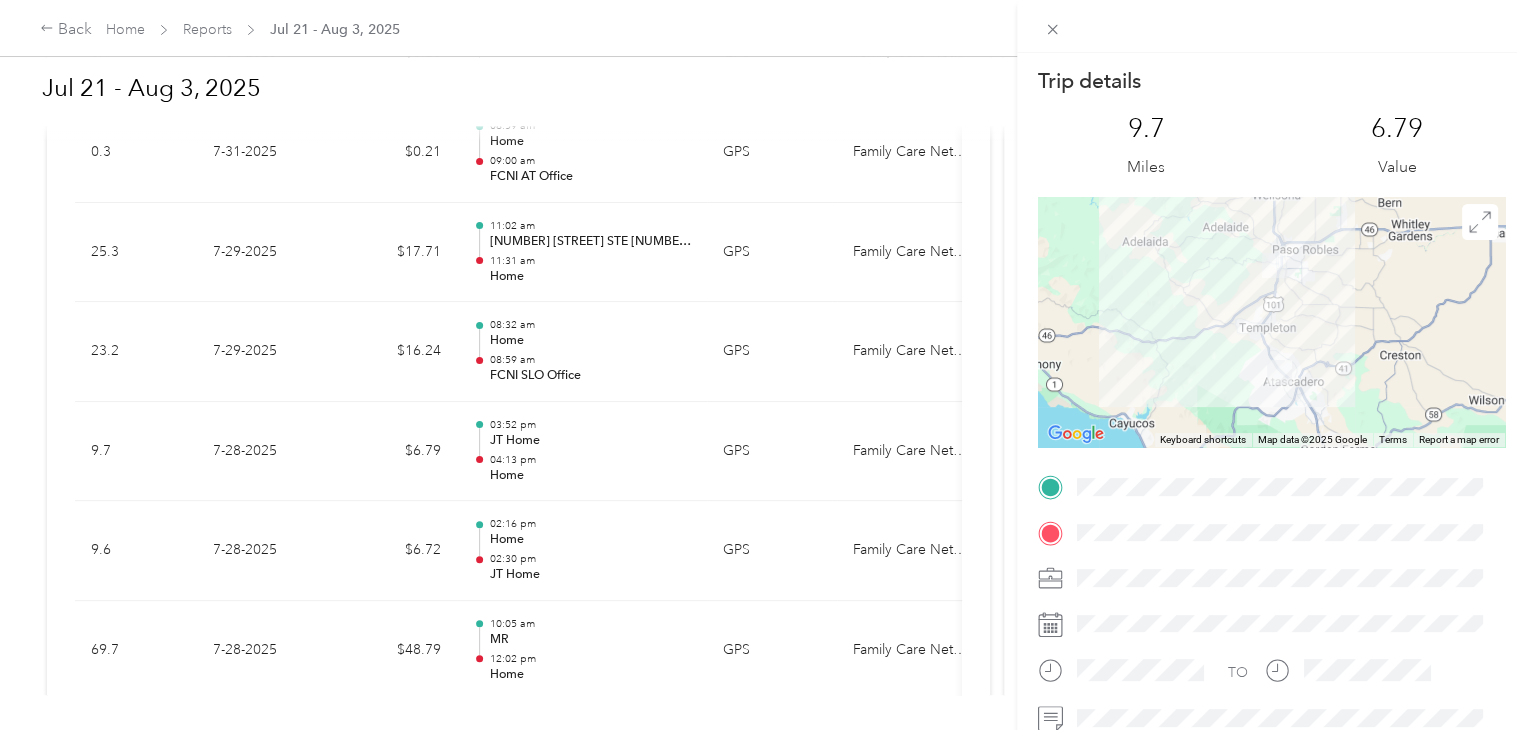 drag, startPoint x: 628, startPoint y: 558, endPoint x: 605, endPoint y: 661, distance: 105.53672 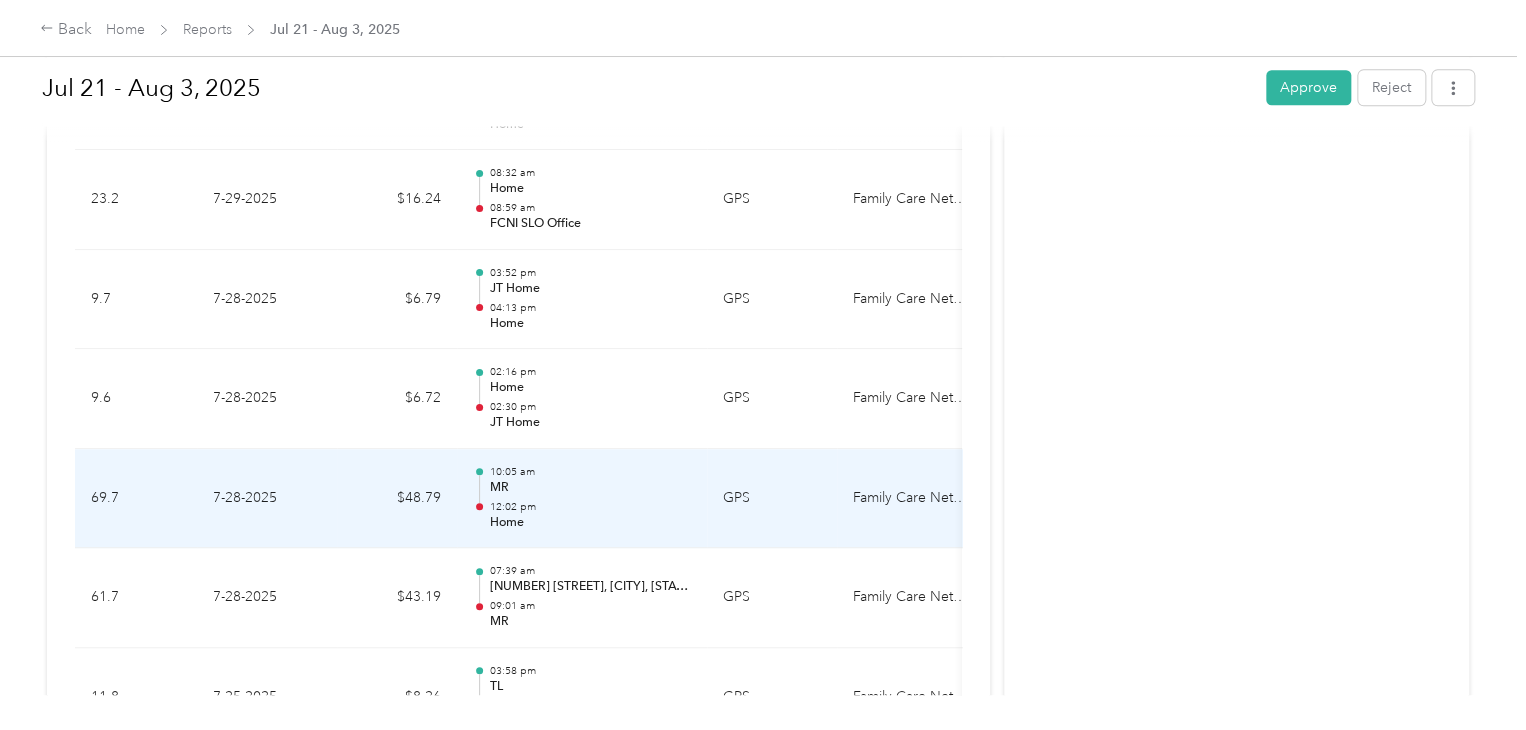 scroll, scrollTop: 1076, scrollLeft: 0, axis: vertical 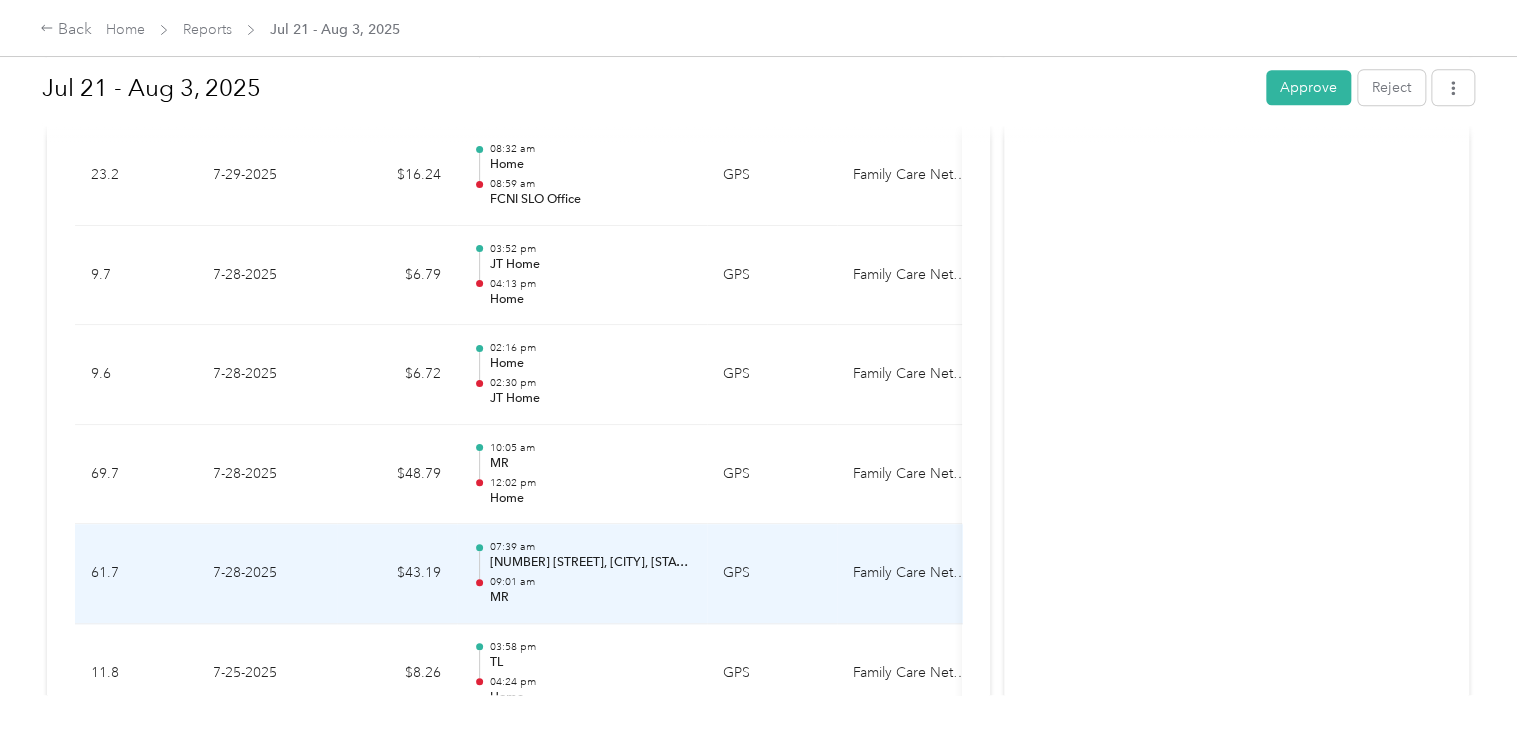 click on "[NUMBER] [STREET], [CITY], [STATE] [POSTAL_CODE], USA" at bounding box center [590, 563] 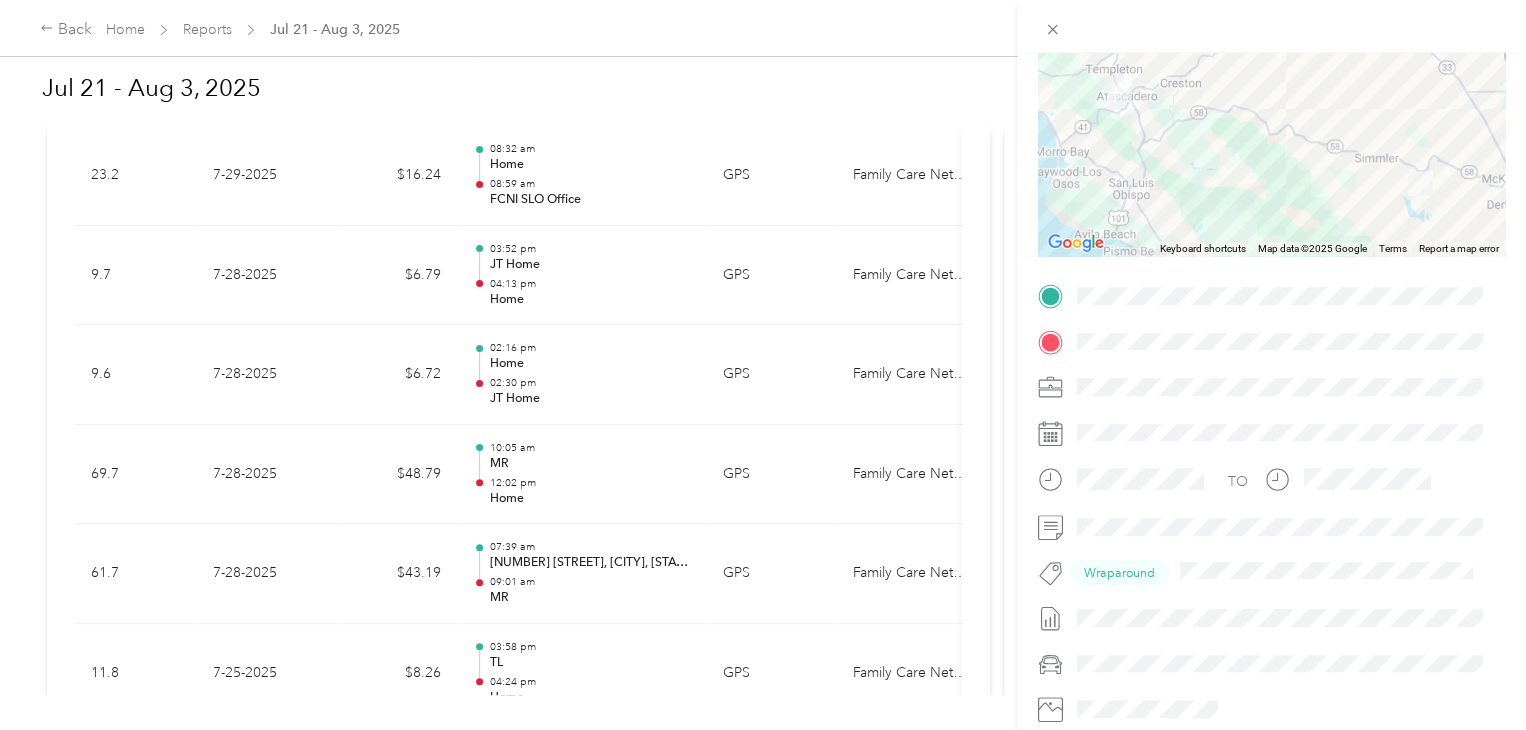 scroll, scrollTop: 192, scrollLeft: 0, axis: vertical 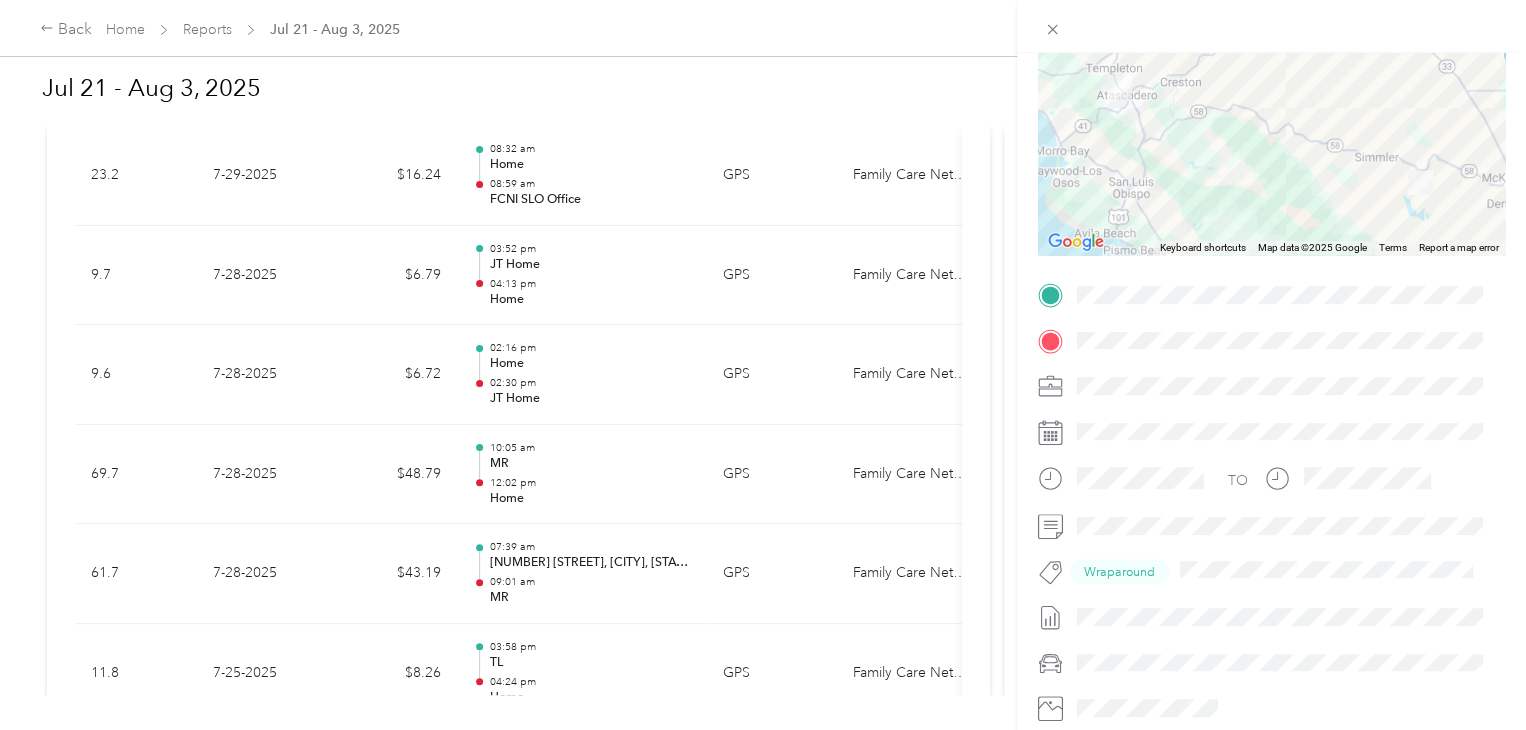 click on "Trip details This trip cannot be edited because it is either under review, approved, or paid. Contact your Team Manager to edit it. 61.7 Miles 43.19 Value  ← Move left → Move right ↑ Move up ↓ Move down + Zoom in - Zoom out Home Jump left by 75% End Jump right by 75% Page Up Jump up by 75% Page Down Jump down by 75% Keyboard shortcuts Map Data Map data ©2025 Google Map data ©2025 Google 20 km  Click to toggle between metric and imperial units Terms Report a map error TO Wraparound" at bounding box center [763, 365] 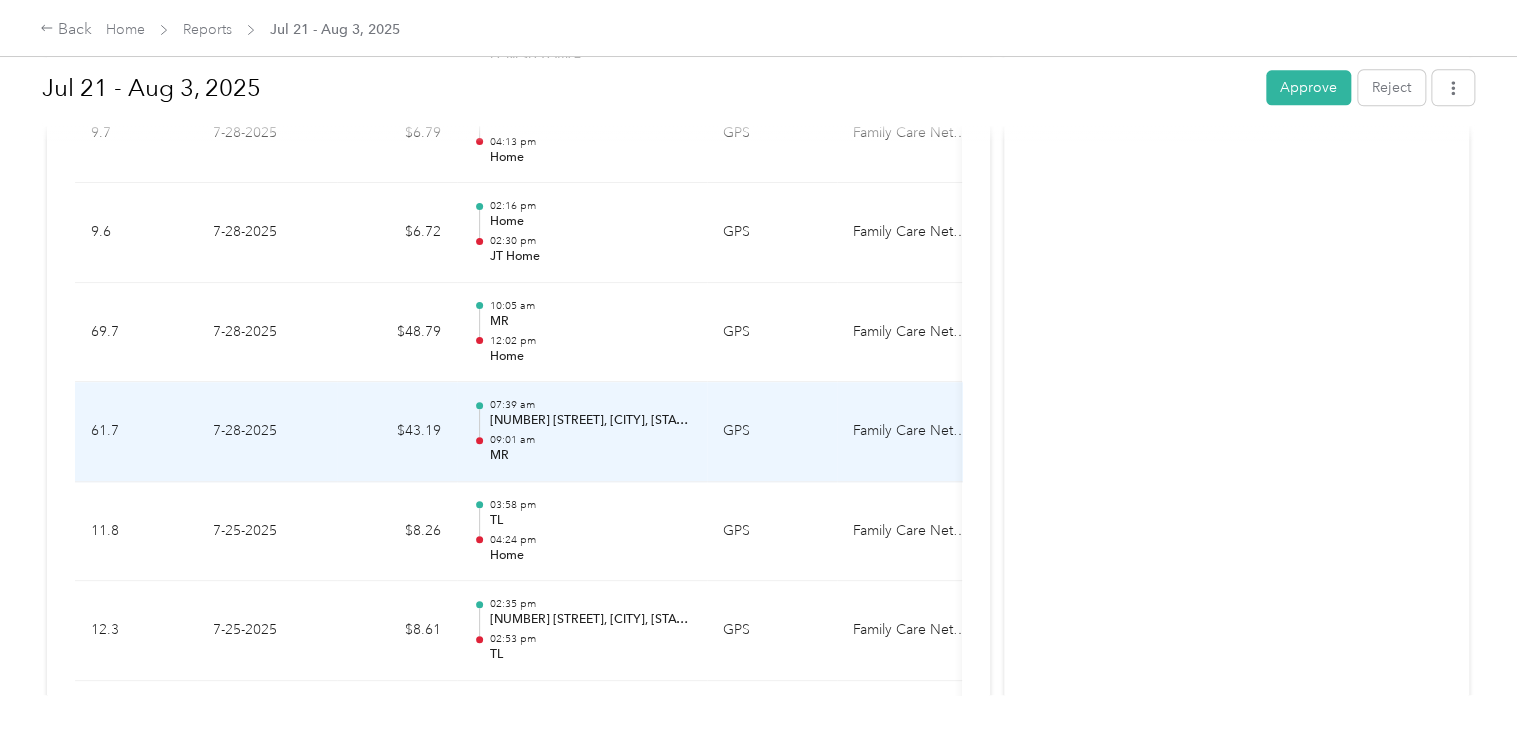 scroll, scrollTop: 1220, scrollLeft: 0, axis: vertical 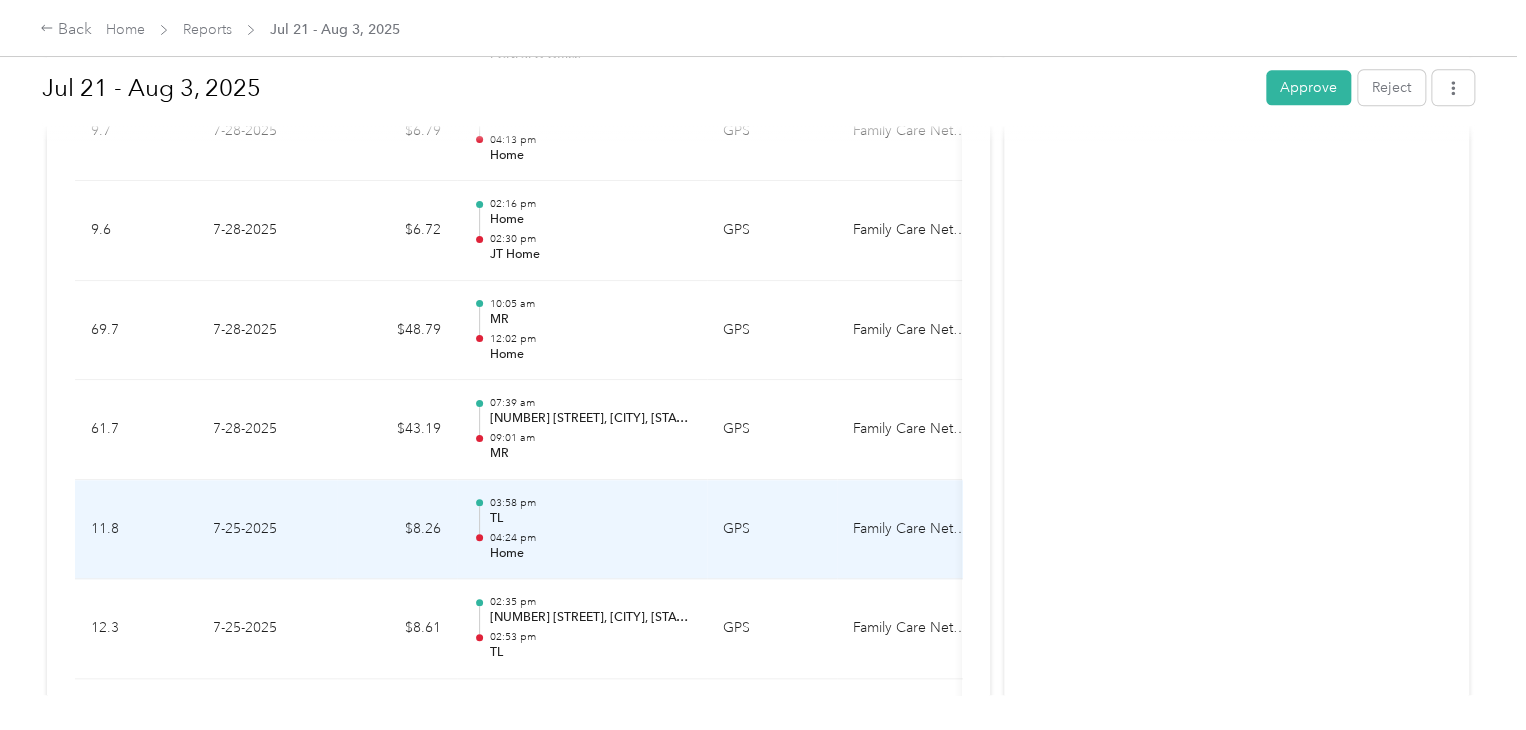 drag, startPoint x: 568, startPoint y: 561, endPoint x: 481, endPoint y: 513, distance: 99.36297 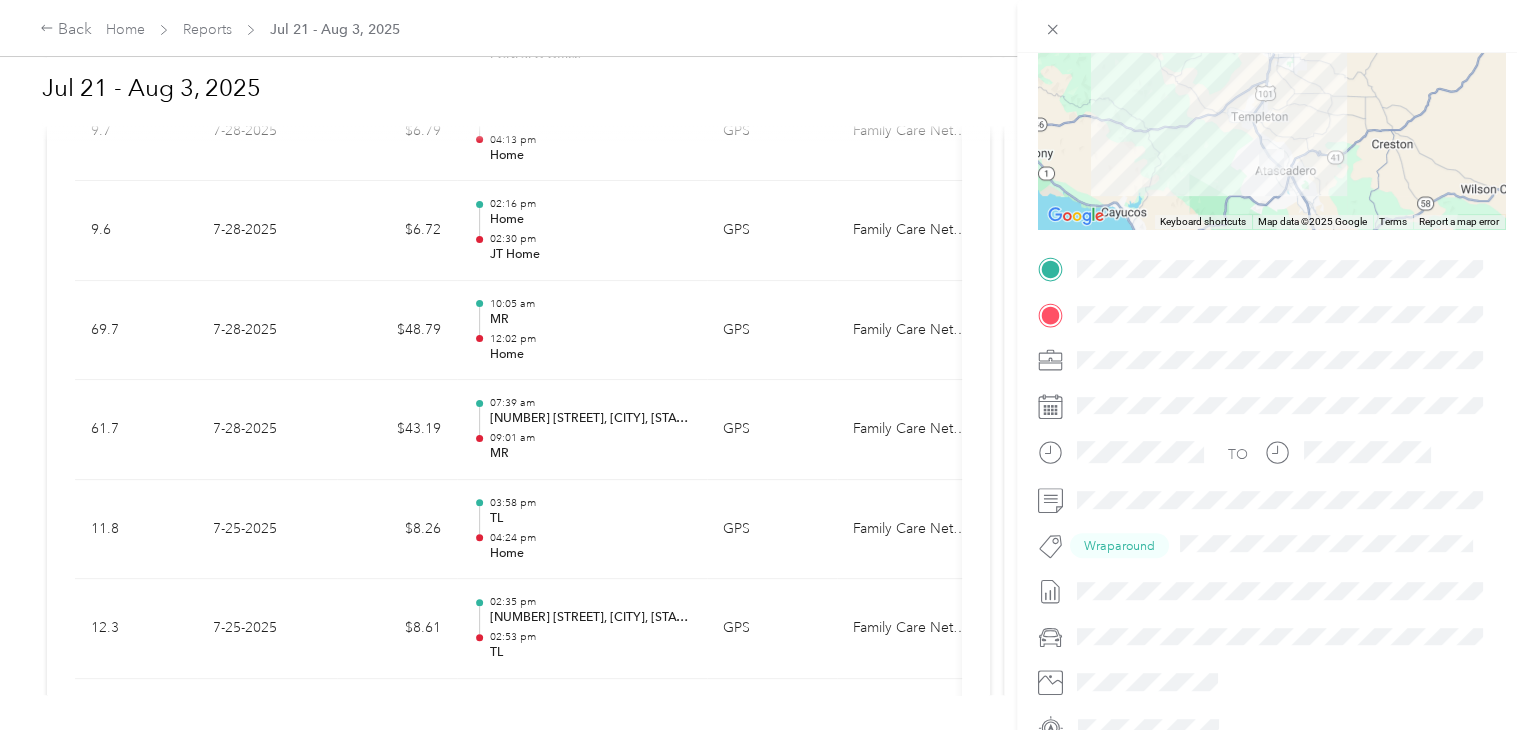 scroll, scrollTop: 224, scrollLeft: 0, axis: vertical 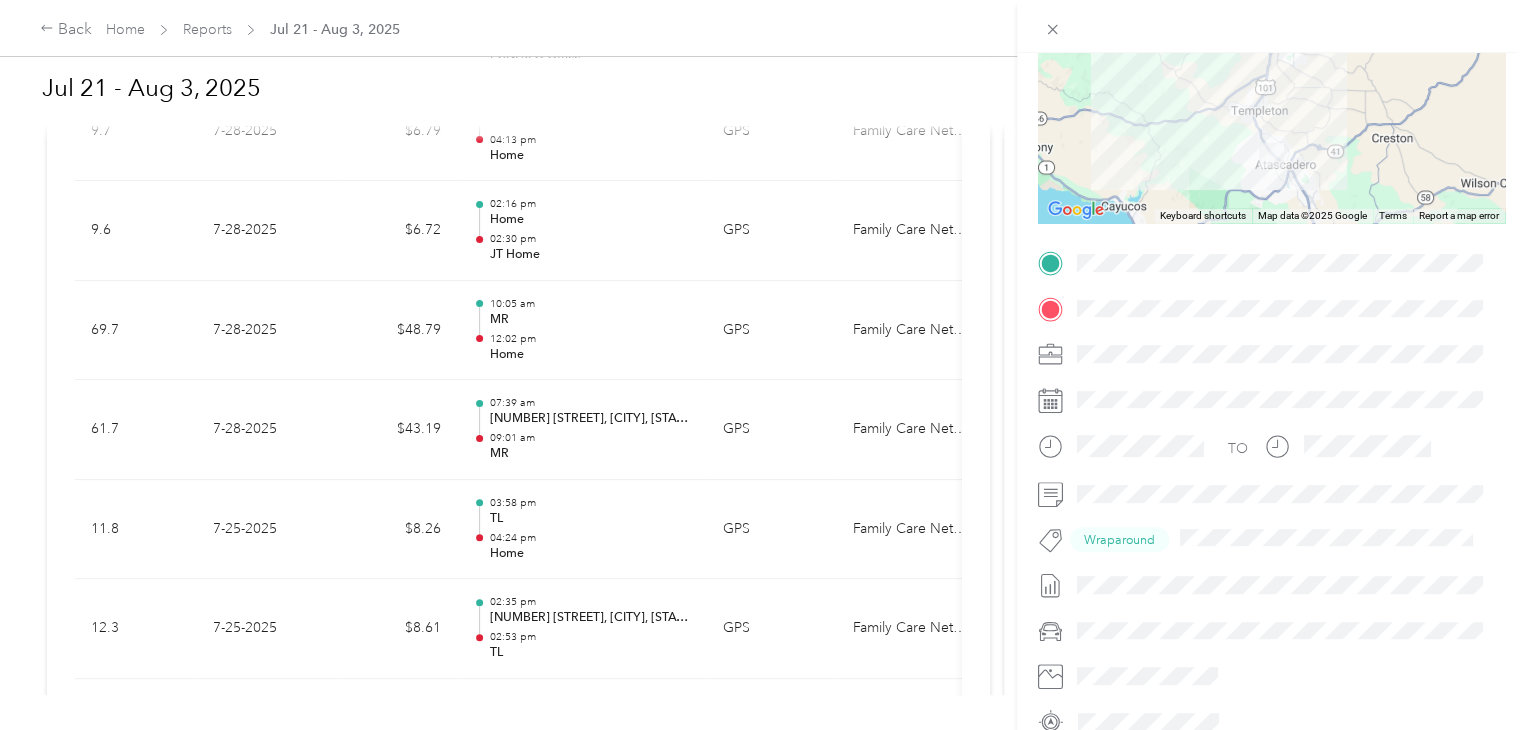 drag, startPoint x: 556, startPoint y: 640, endPoint x: 532, endPoint y: 641, distance: 24.020824 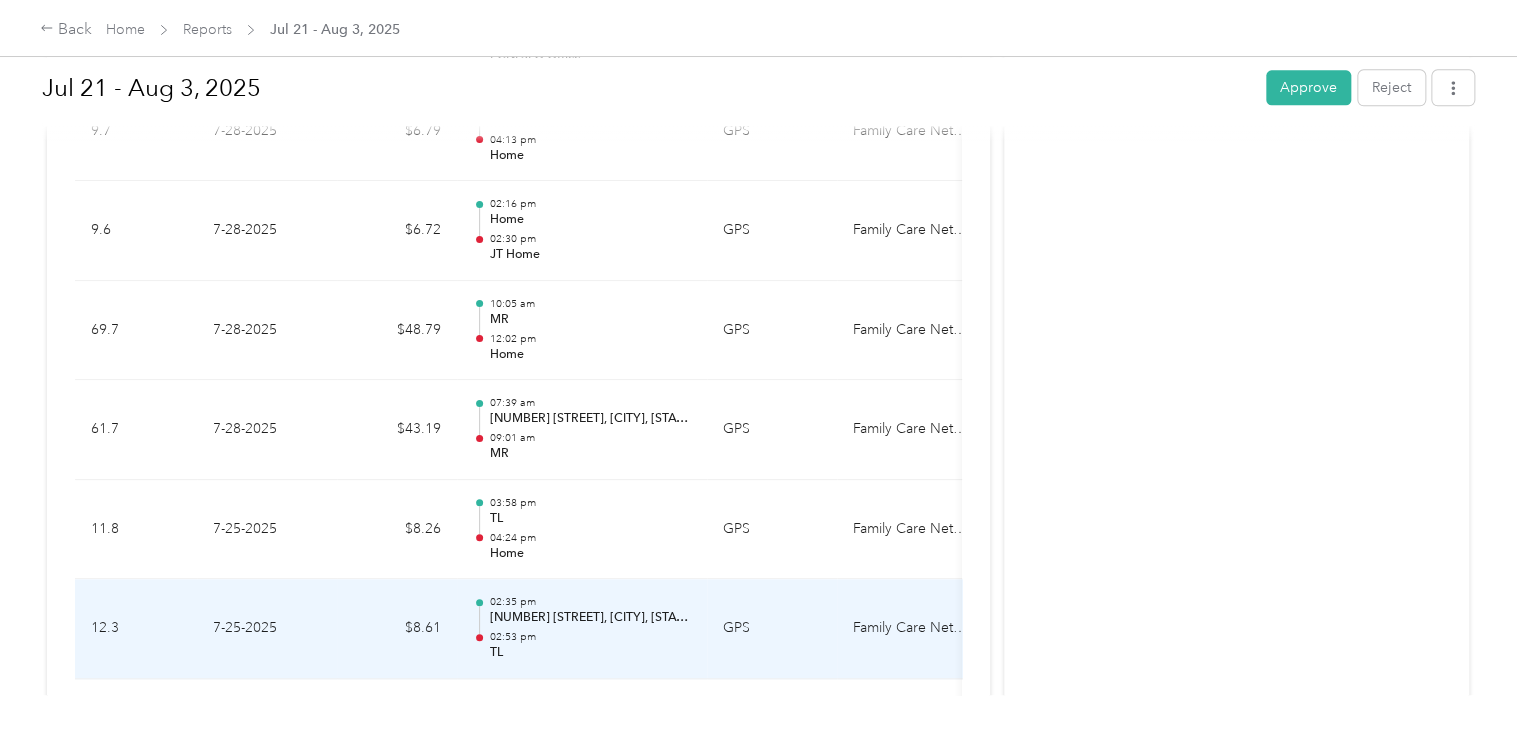 click on "02:53 pm" at bounding box center (590, 637) 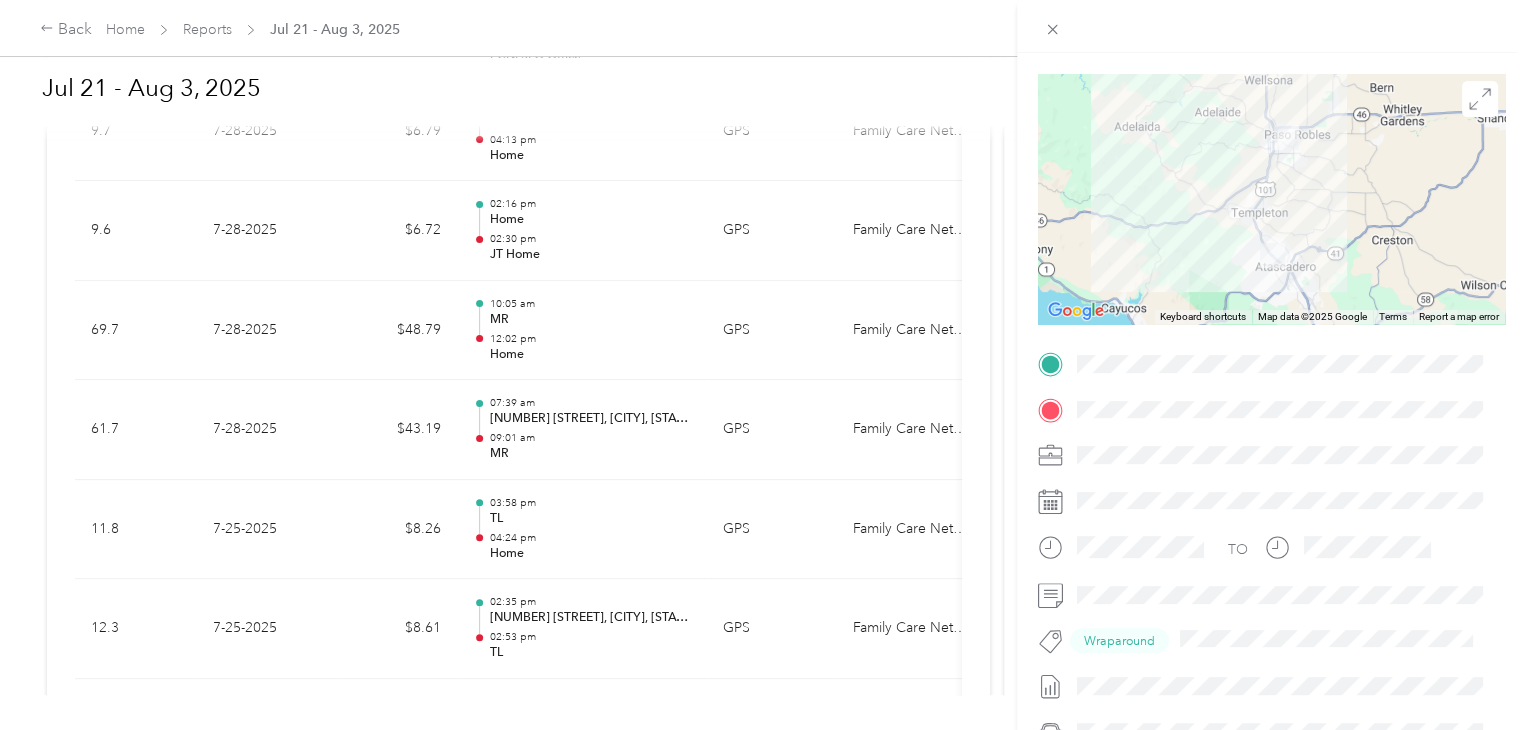 scroll, scrollTop: 124, scrollLeft: 0, axis: vertical 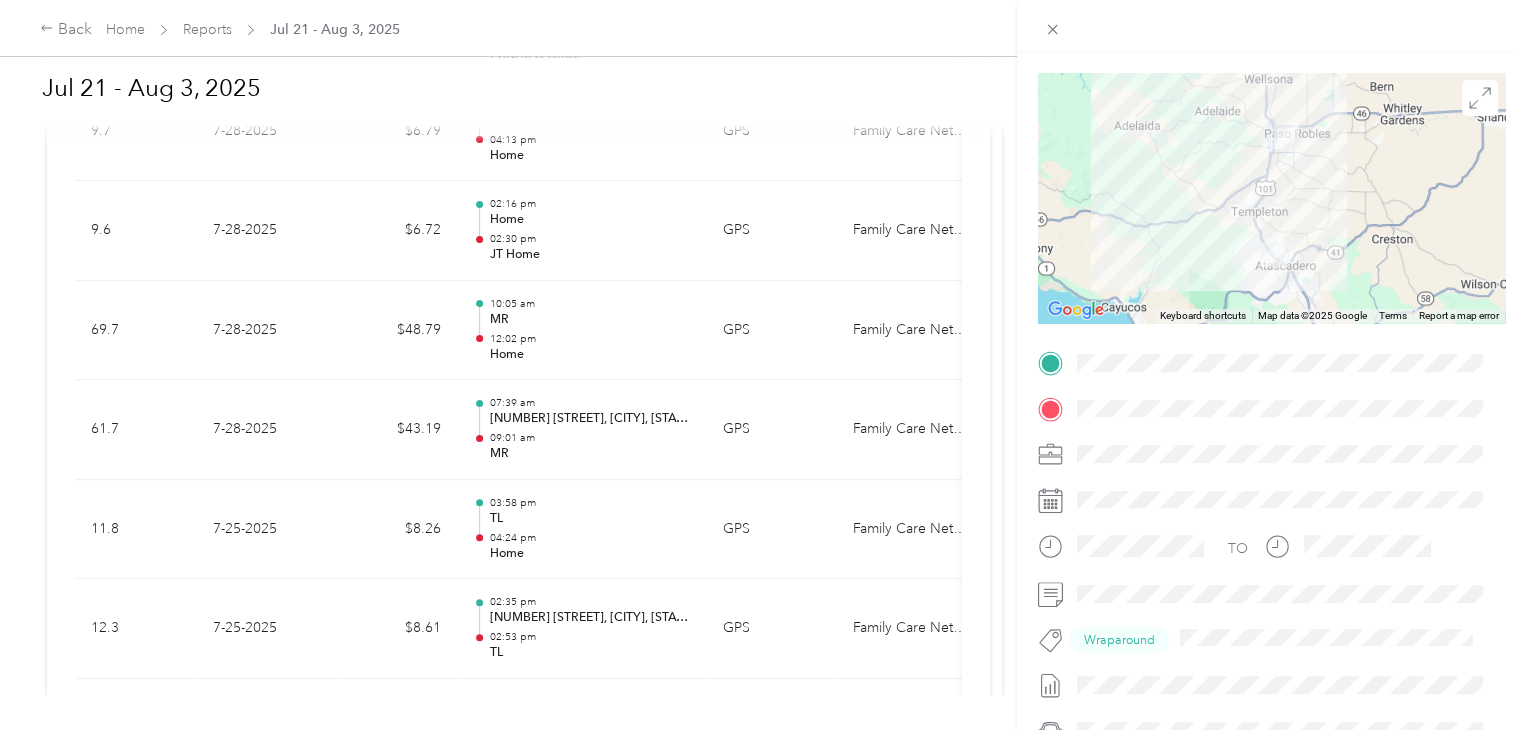 drag, startPoint x: 692, startPoint y: 641, endPoint x: 683, endPoint y: 605, distance: 37.107952 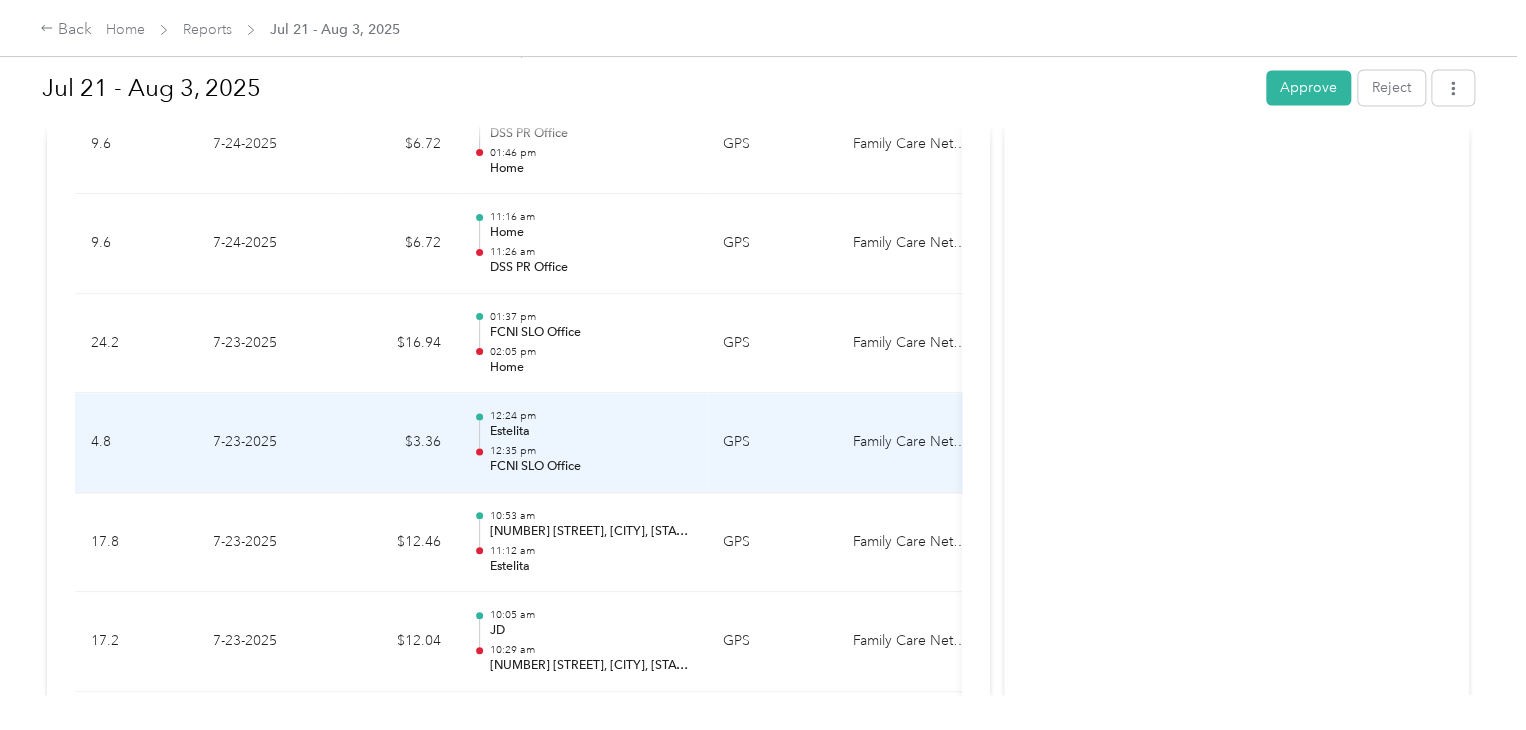 scroll, scrollTop: 1808, scrollLeft: 0, axis: vertical 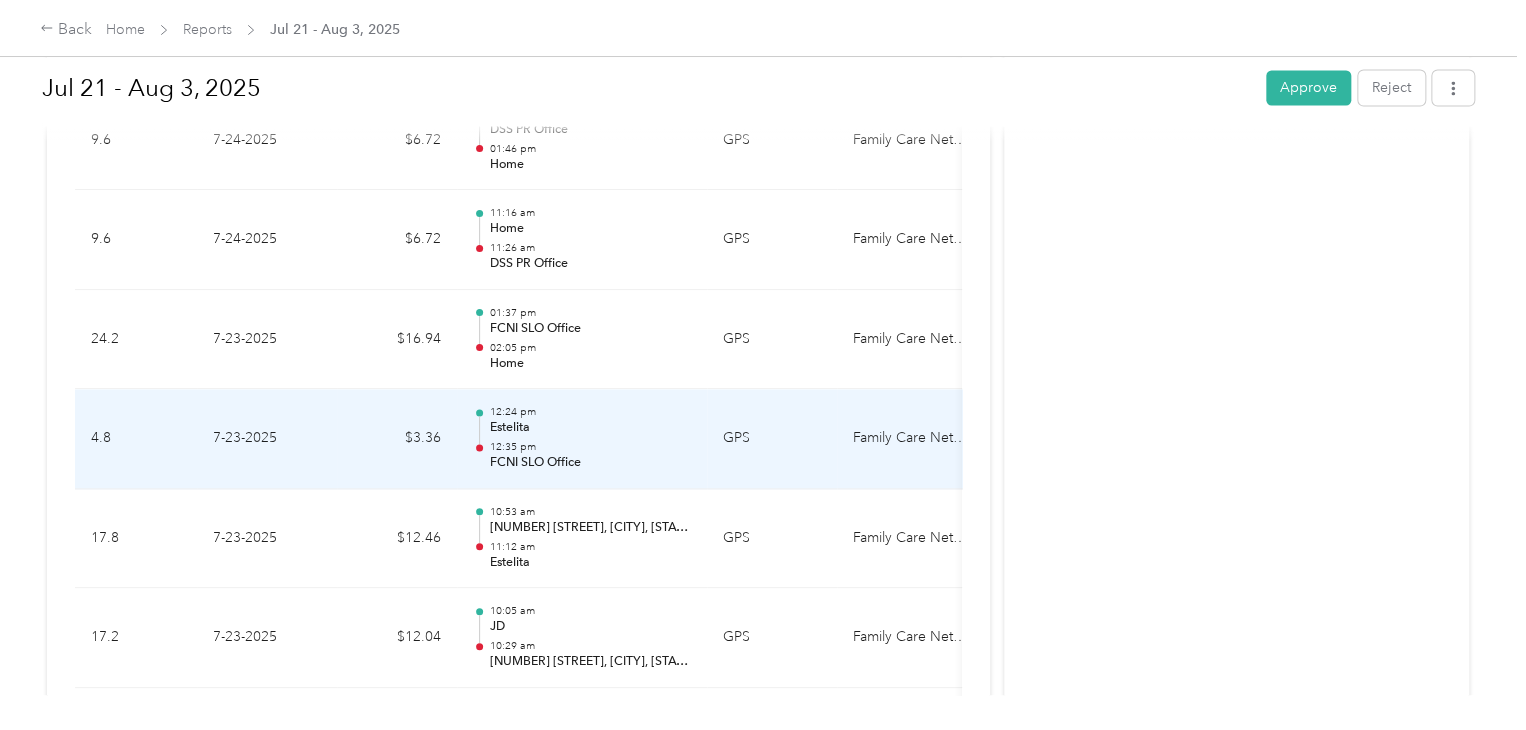 click on "FCNI SLO  Office" at bounding box center [590, 463] 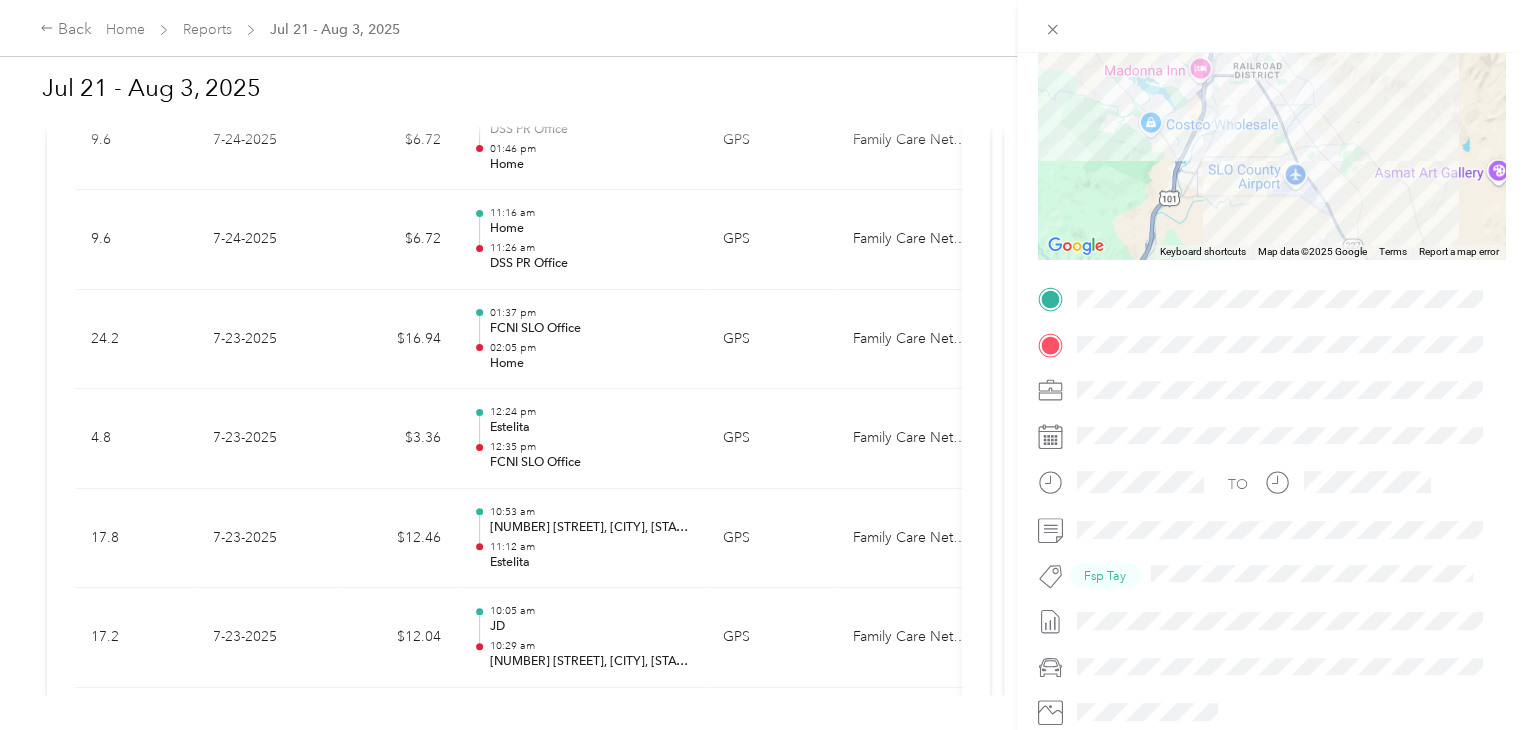 scroll, scrollTop: 192, scrollLeft: 0, axis: vertical 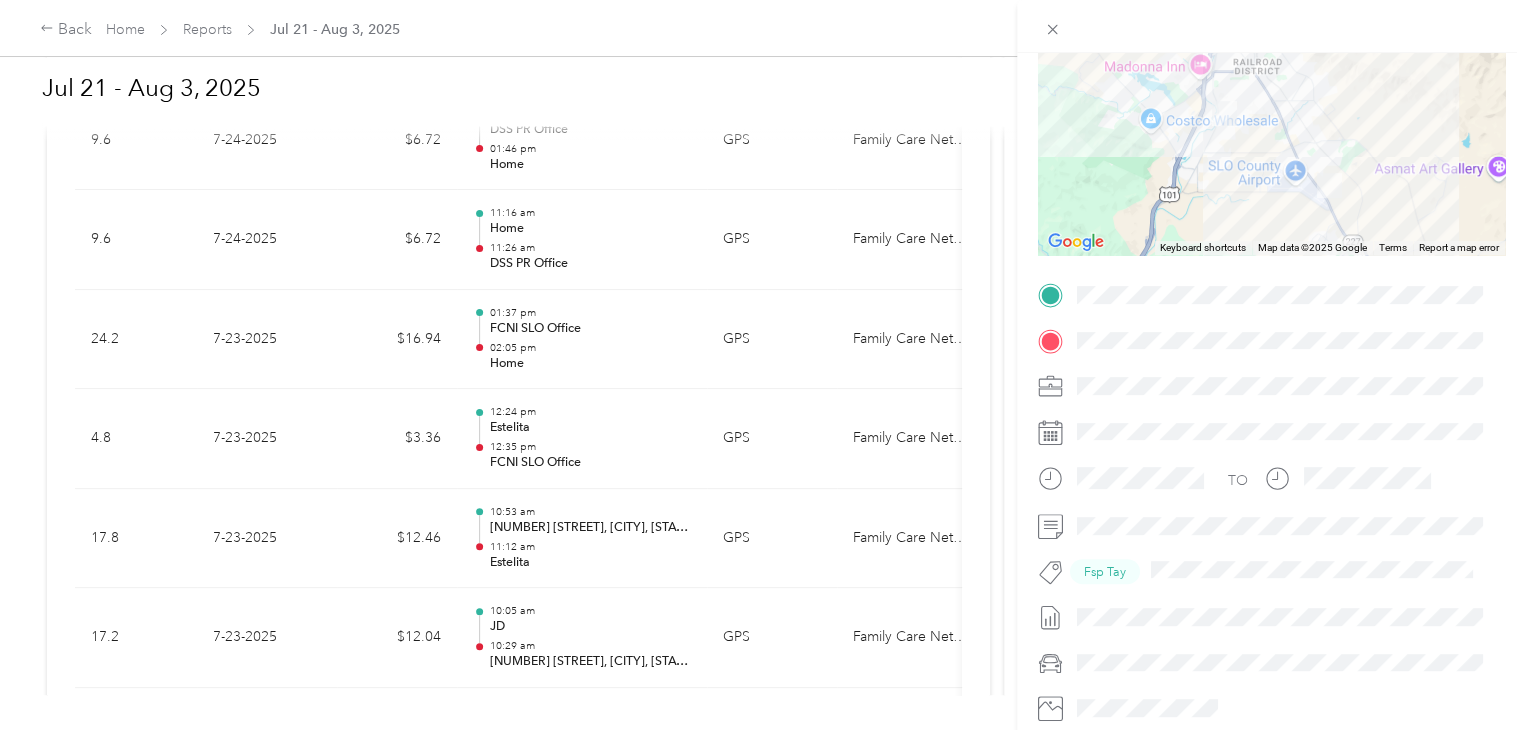 click on "Trip details This trip cannot be edited because it is either under review, approved, or paid. Contact your Team Manager to edit it. 4.8 Miles 3.36 Value  ← Move left → Move right ↑ Move up ↓ Move down + Zoom in - Zoom out Home Jump left by 75% End Jump right by 75% Page Up Jump up by 75% Page Down Jump down by 75% Keyboard shortcuts Map Data Map data ©2025 Google Map data ©2025 Google 2 km  Click to toggle between metric and imperial units Terms Report a map error TO Fsp Tay" at bounding box center [763, 365] 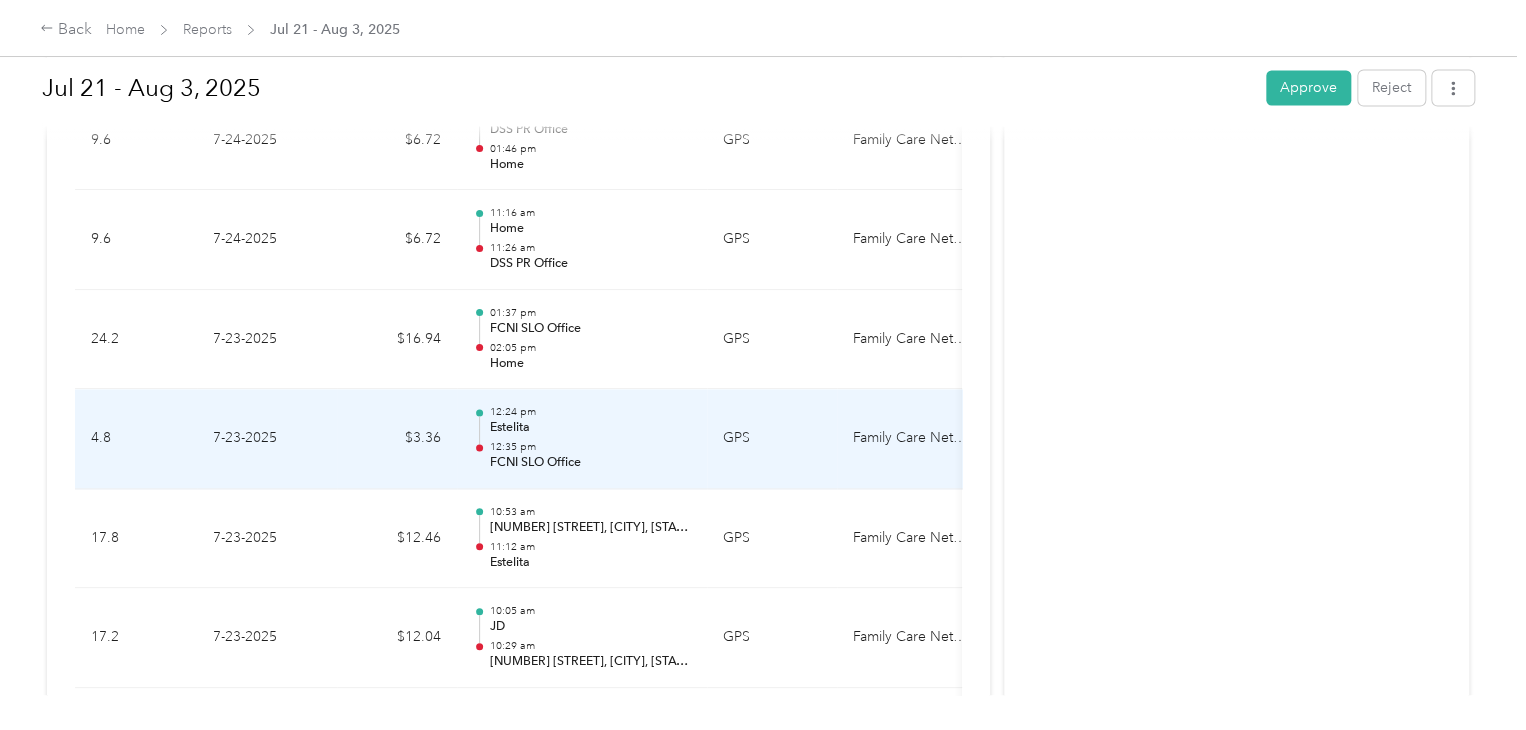 click on "12:35 pm" at bounding box center [590, 447] 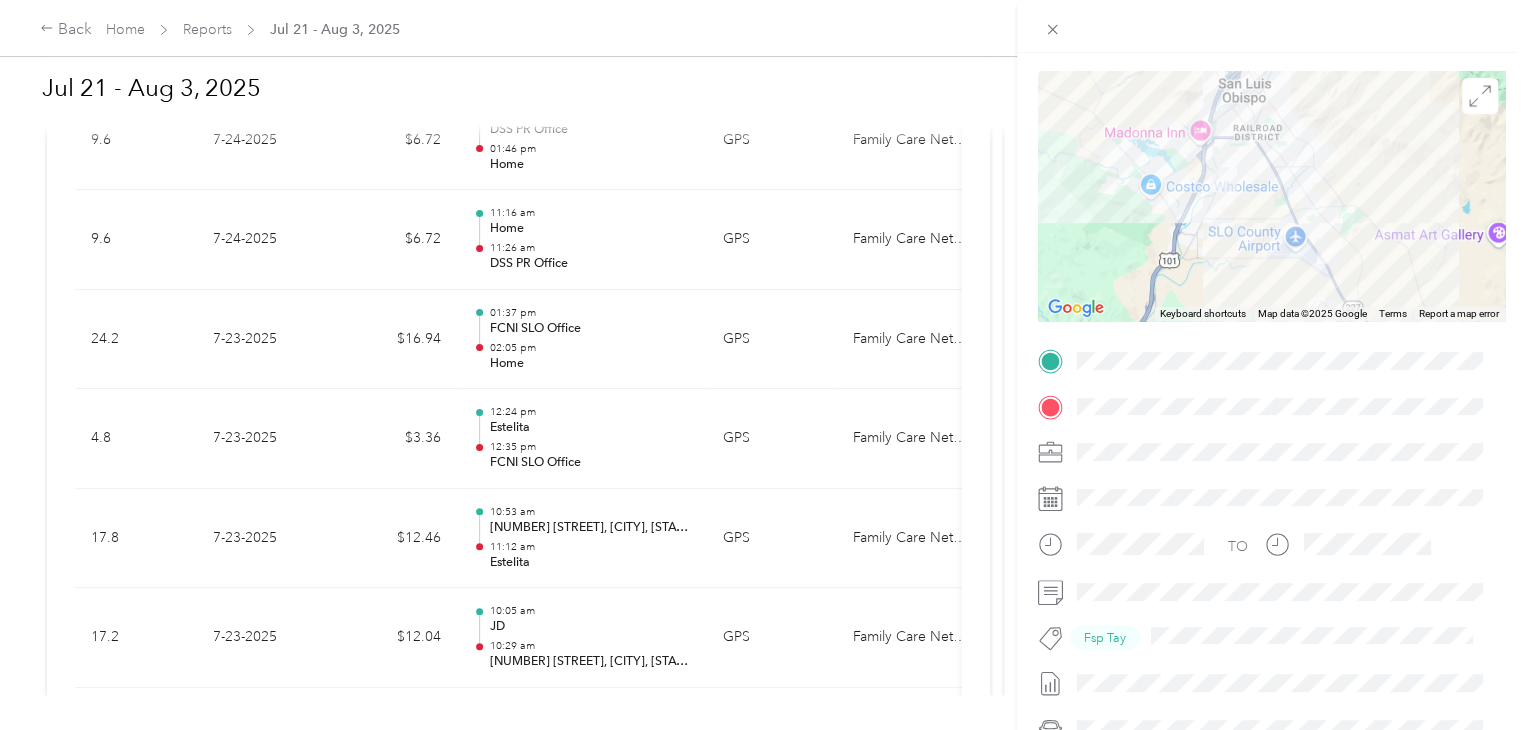 scroll, scrollTop: 127, scrollLeft: 0, axis: vertical 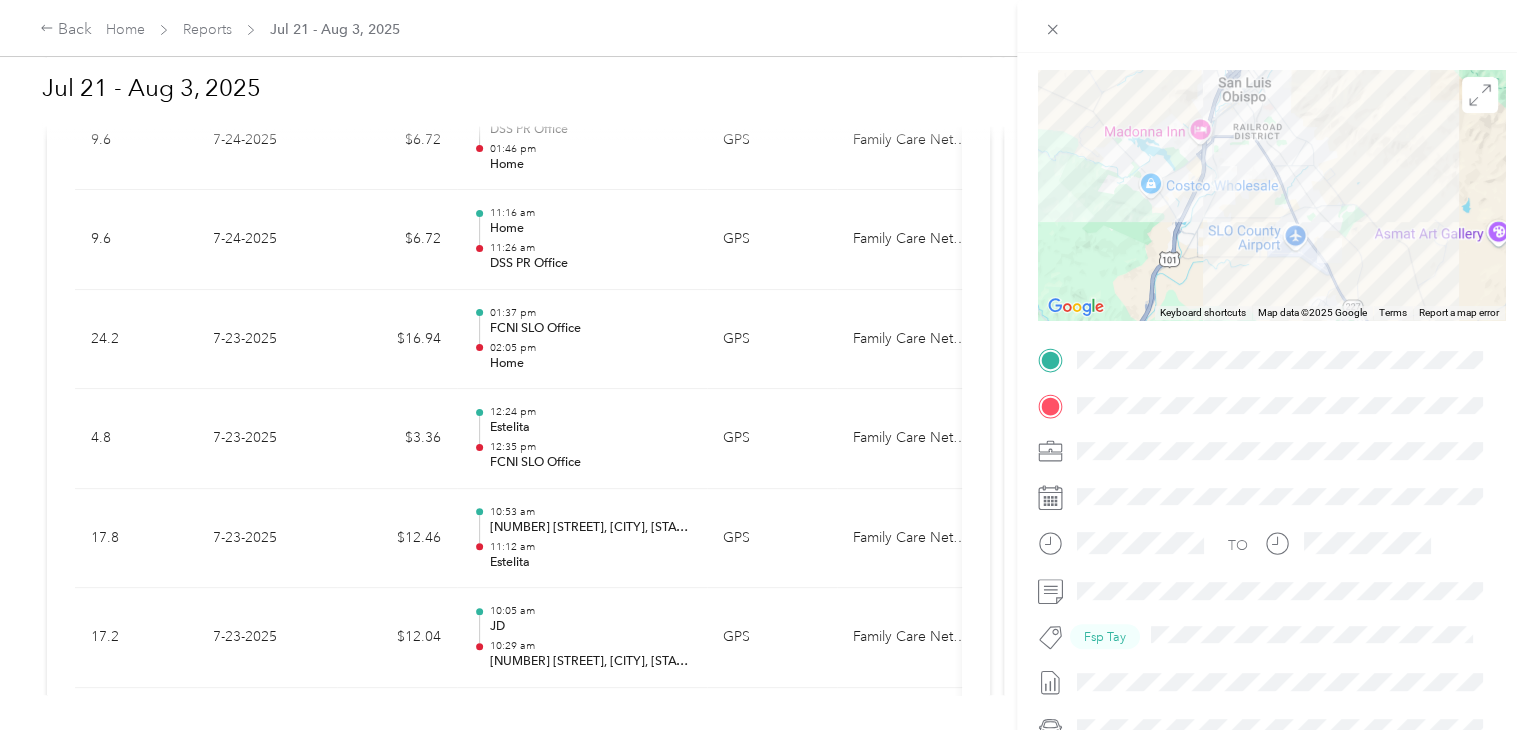 click on "Trip details This trip cannot be edited because it is either under review, approved, or paid. Contact your Team Manager to edit it. 4.8 Miles 3.36 Value  ← Move left → Move right ↑ Move up ↓ Move down + Zoom in - Zoom out Home Jump left by 75% End Jump right by 75% Page Up Jump up by 75% Page Down Jump down by 75% Keyboard shortcuts Map Data Map data ©2025 Google Map data ©2025 Google 2 km  Click to toggle between metric and imperial units Terms Report a map error TO Fsp Tay" at bounding box center (763, 365) 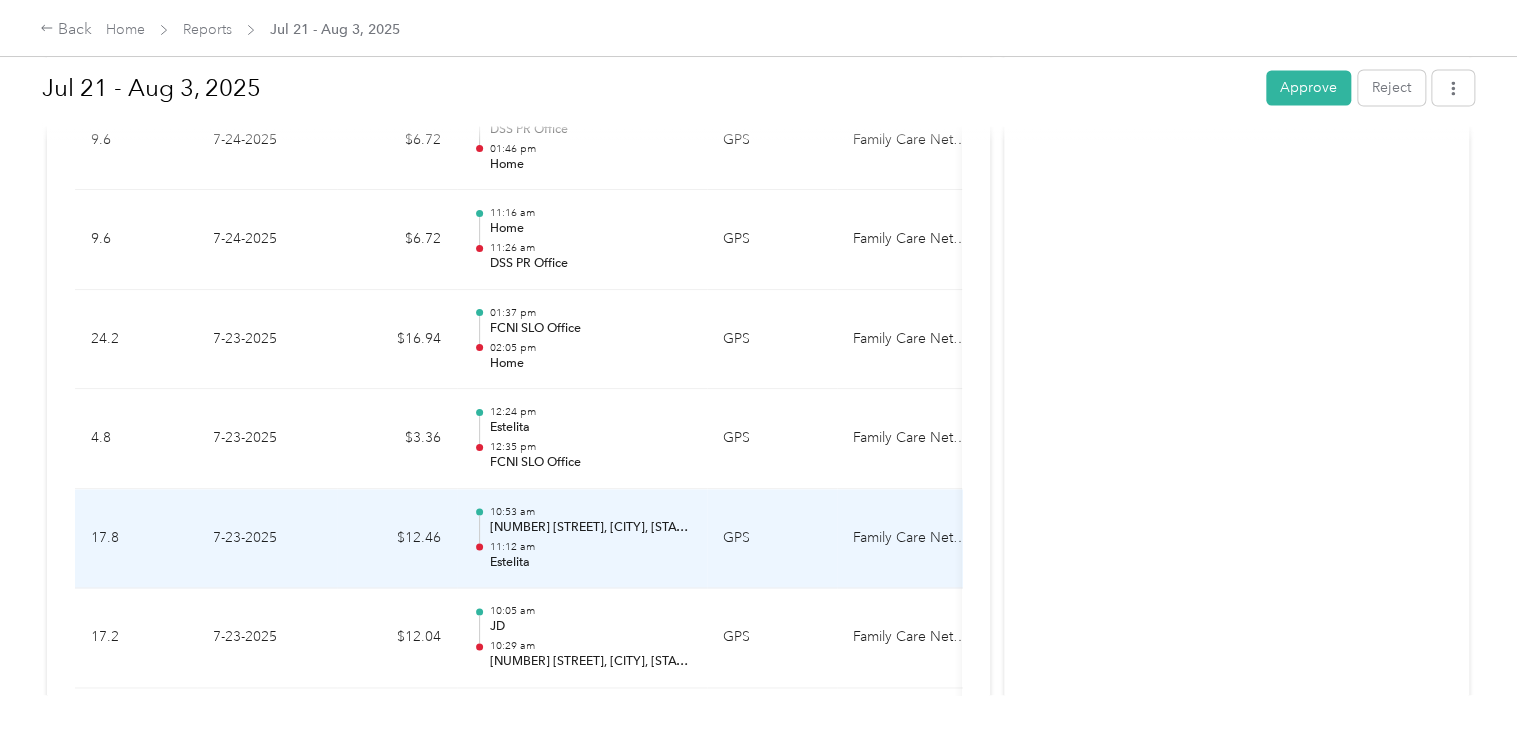 click on "11:12 am" at bounding box center (590, 547) 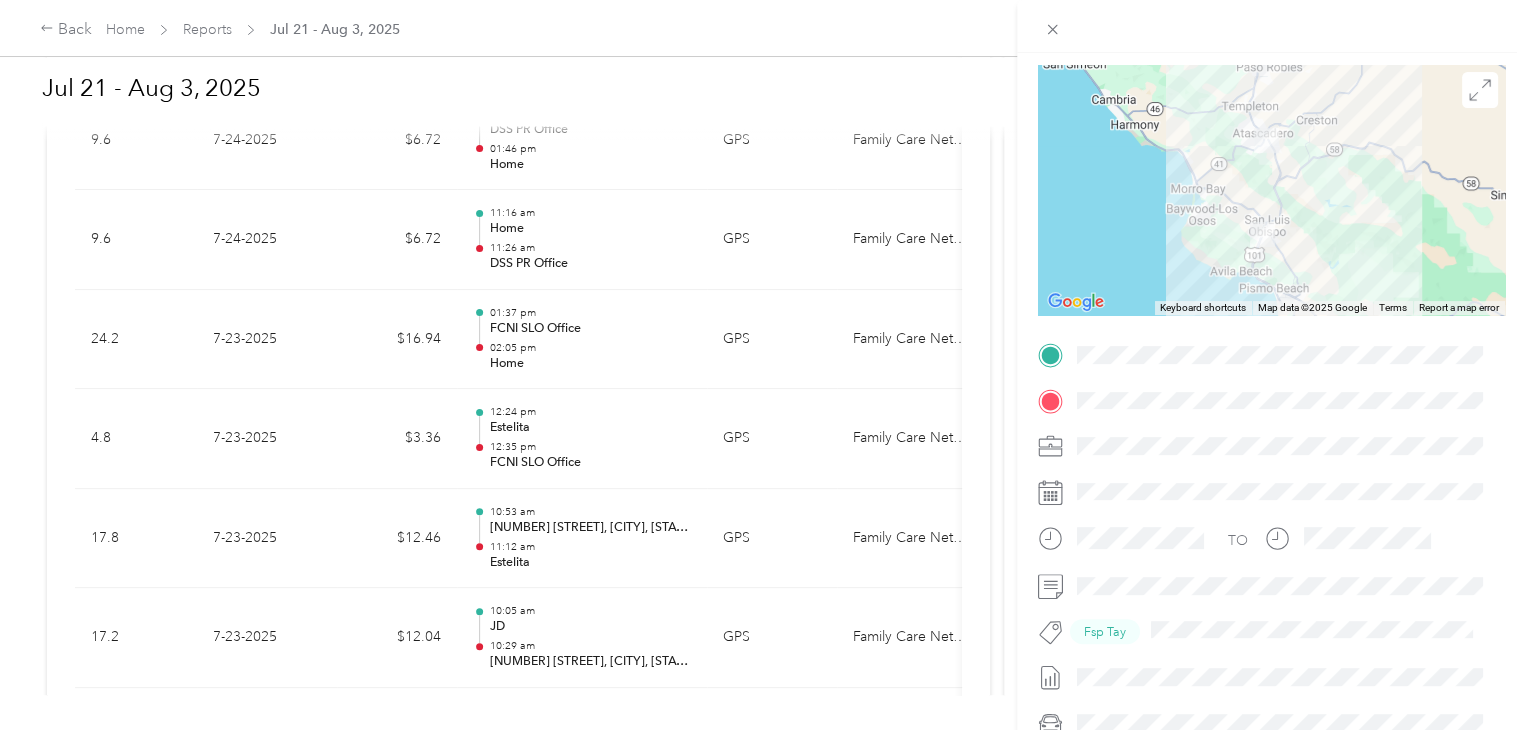 scroll, scrollTop: 132, scrollLeft: 0, axis: vertical 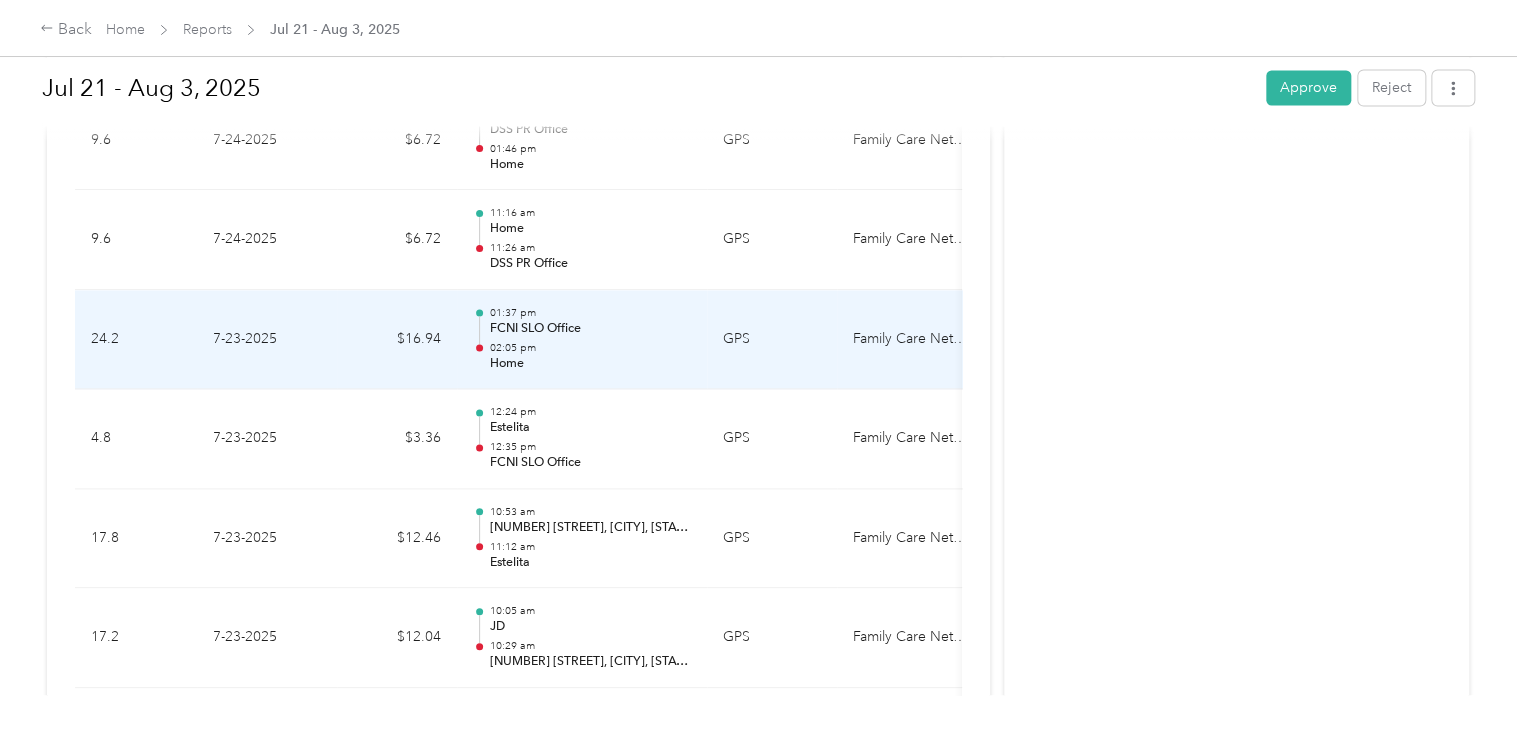 click on "02:05 pm" at bounding box center [590, 348] 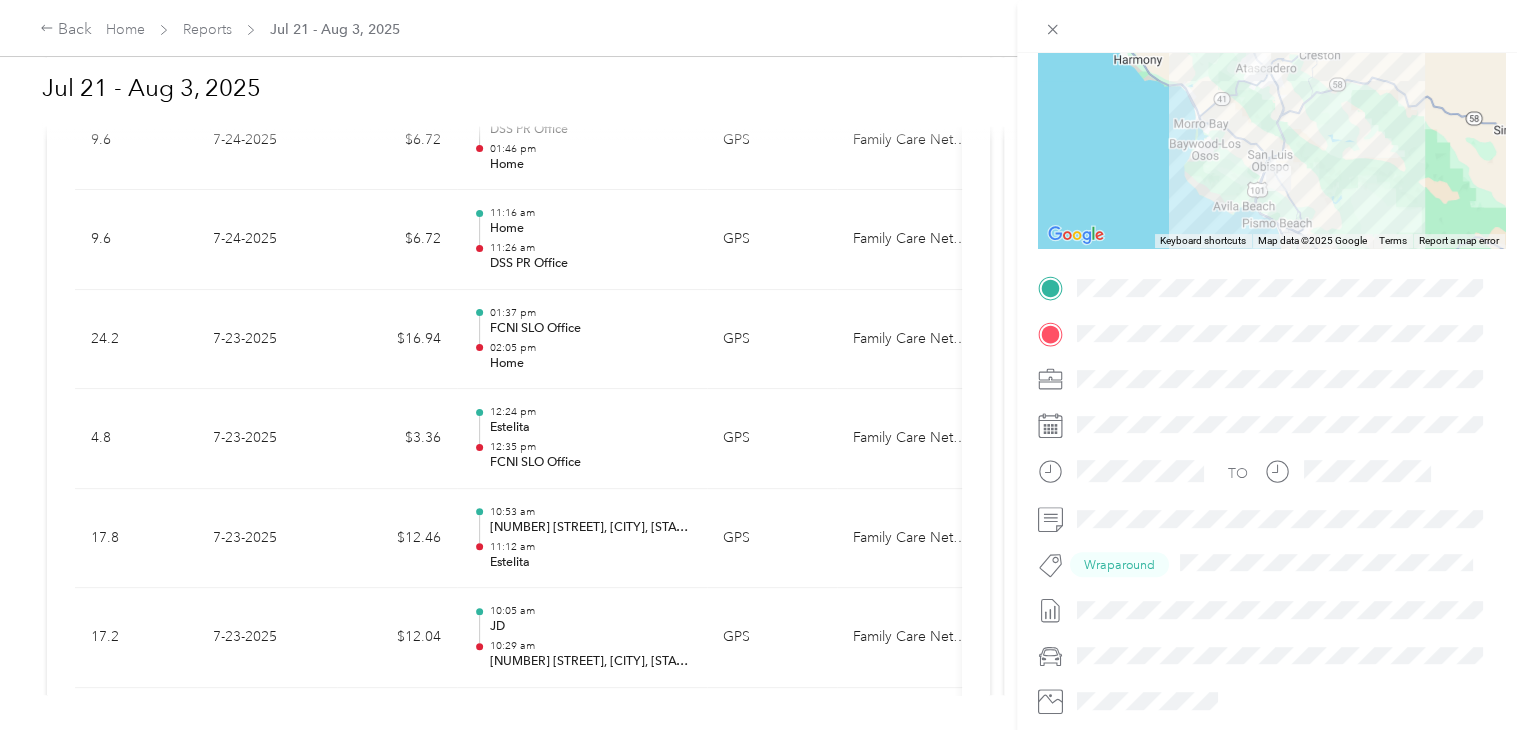 scroll, scrollTop: 319, scrollLeft: 0, axis: vertical 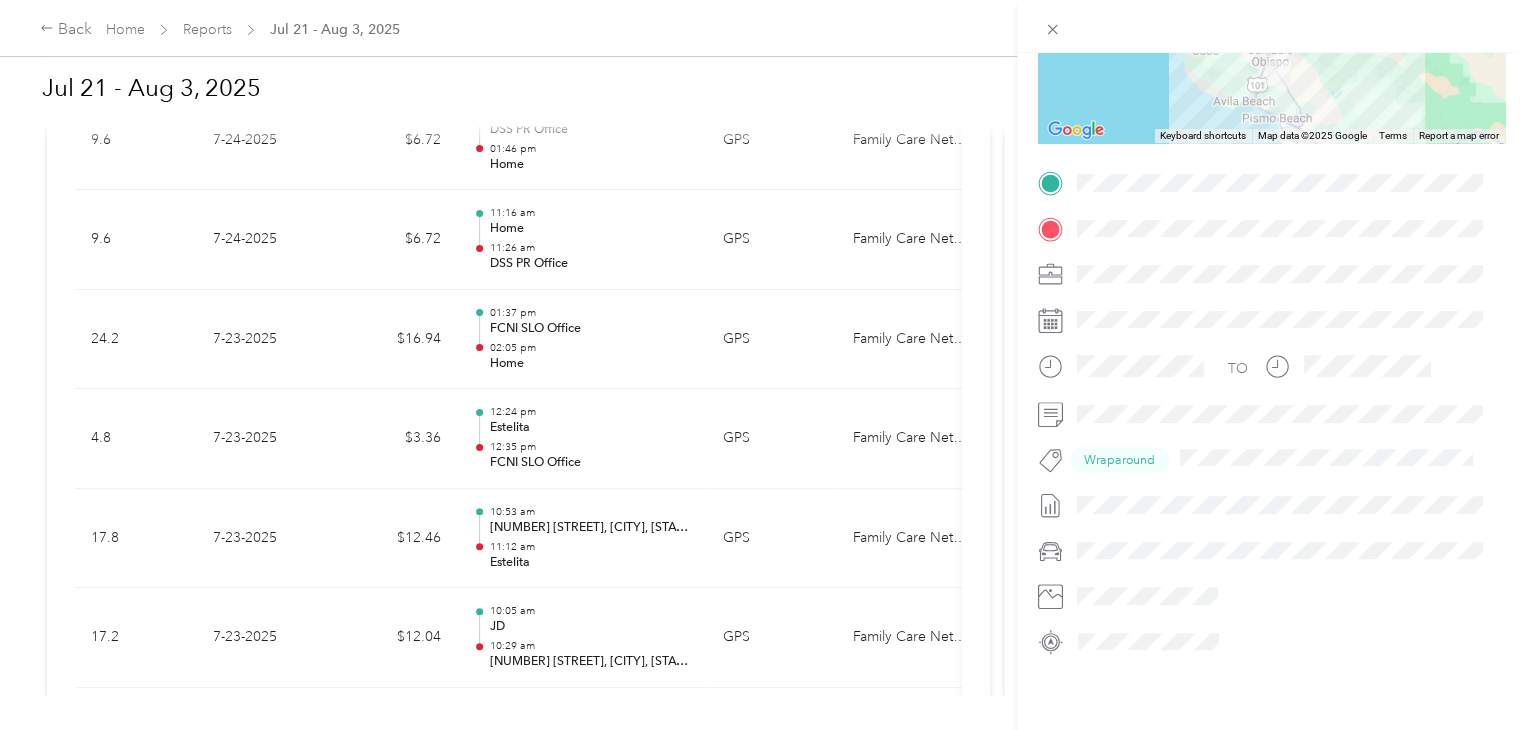 click on "Trip details This trip cannot be edited because it is either under review, approved, or paid. Contact your Team Manager to edit it. 24.2 Miles 16.94 Value  ← Move left → Move right ↑ Move up ↓ Move down + Zoom in - Zoom out Home Jump left by 75% End Jump right by 75% Page Up Jump up by 75% Page Down Jump down by 75% Keyboard shortcuts Map Data Map data ©2025 Google Map data ©2025 Google 20 km  Click to toggle between metric and imperial units Terms Report a map error TO Wraparound" at bounding box center [763, 365] 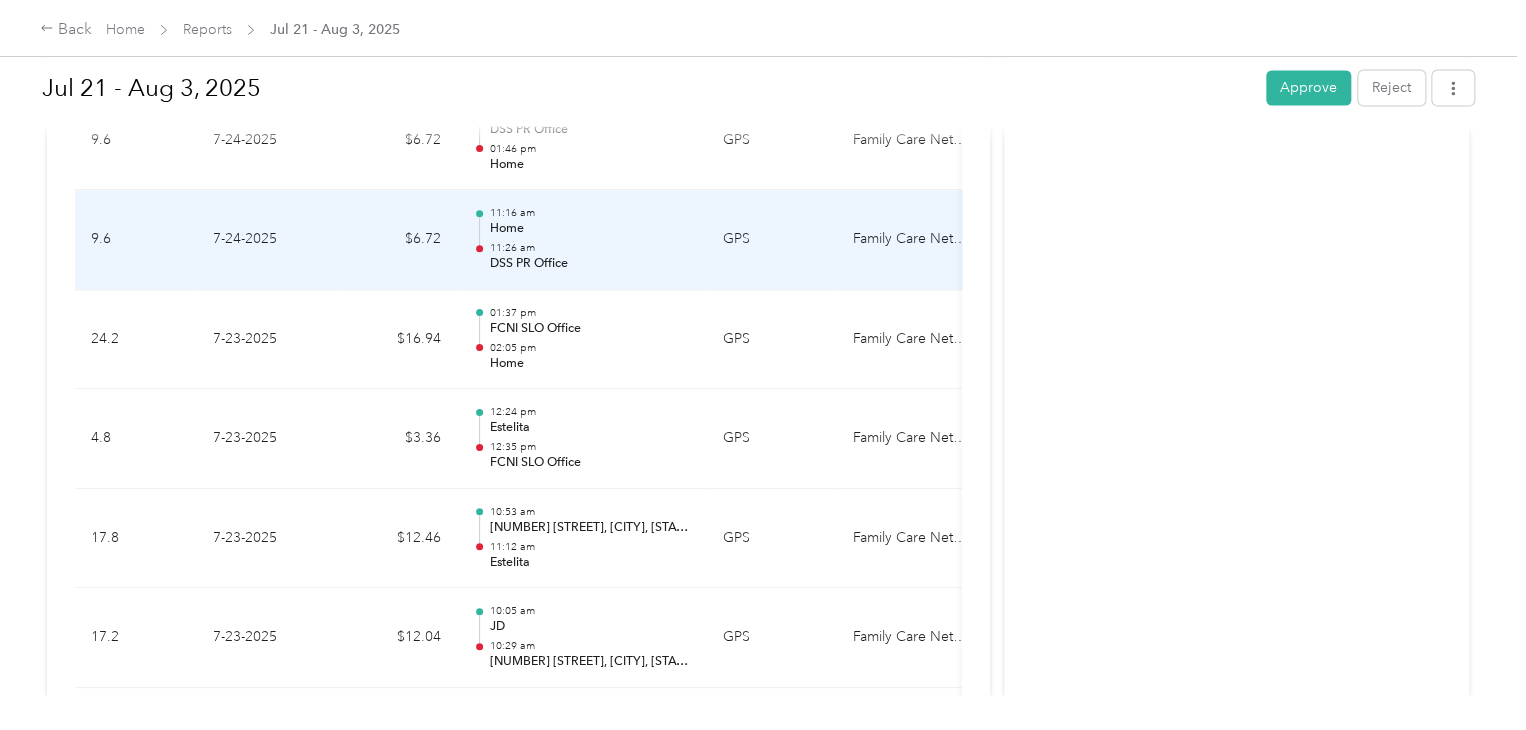 click on "DSS PR Office" at bounding box center [590, 264] 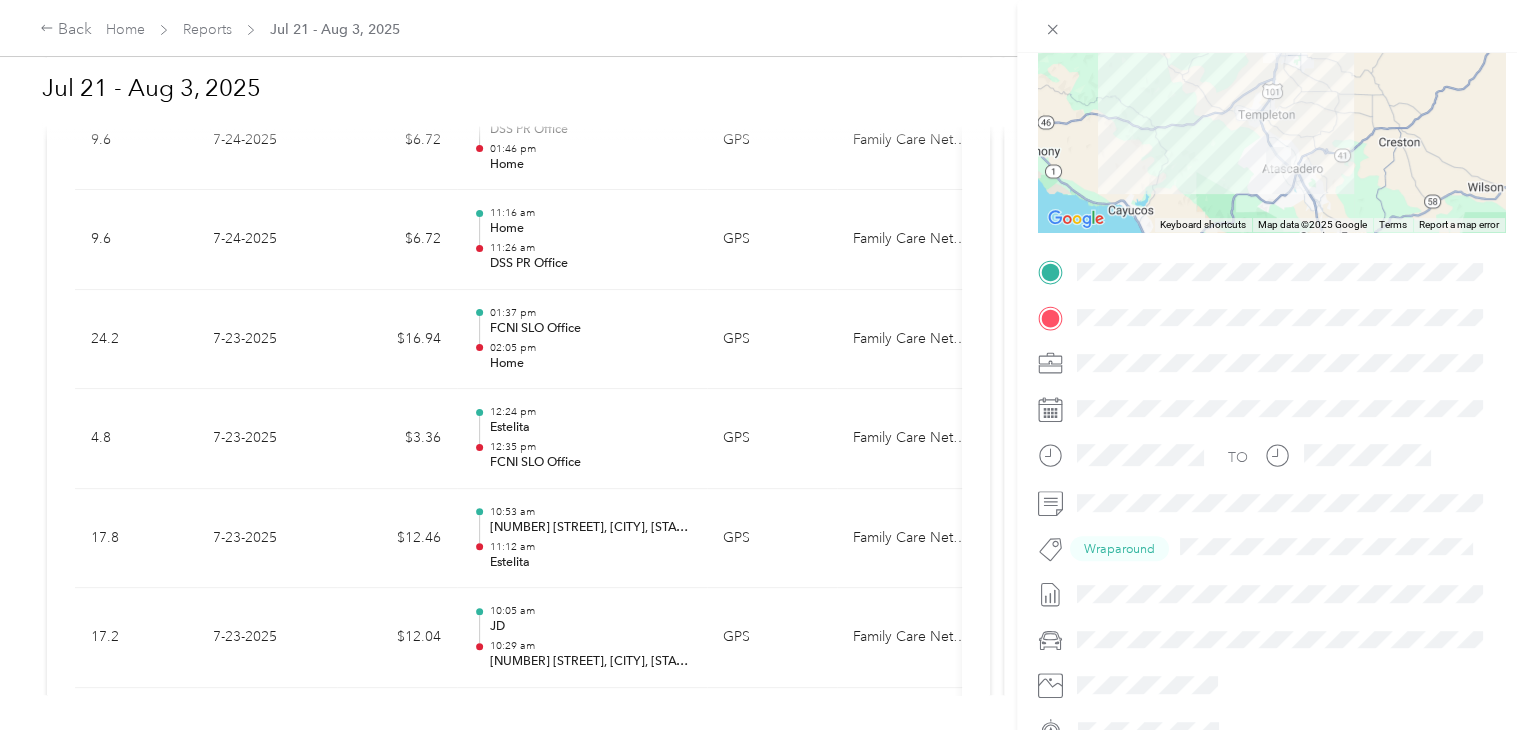 scroll, scrollTop: 219, scrollLeft: 0, axis: vertical 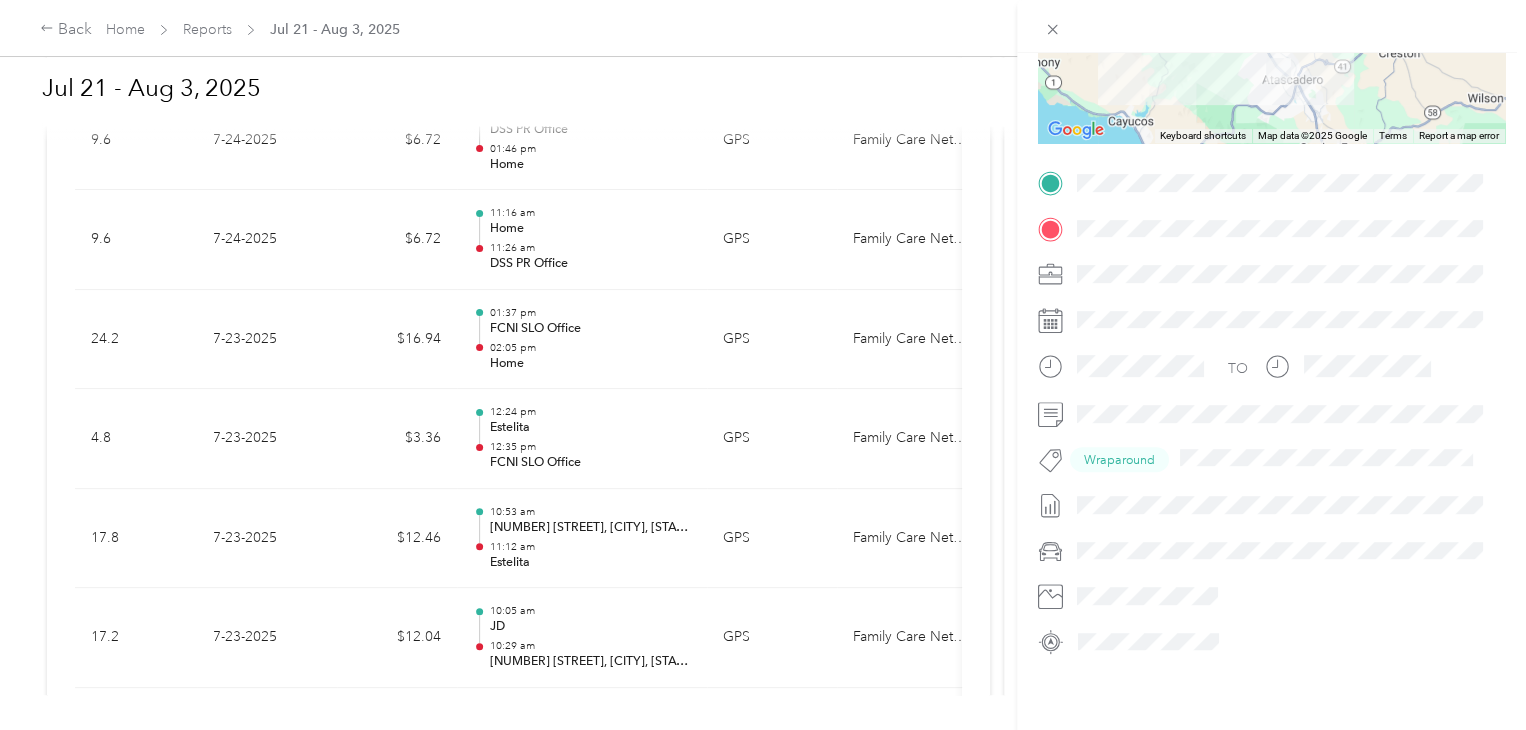 click on "Trip details This trip cannot be edited because it is either under review, approved, or paid. Contact your Team Manager to edit it. 9.6 Miles 6.72 Value  ← Move left → Move right ↑ Move up ↓ Move down + Zoom in - Zoom out Home Jump left by 75% End Jump right by 75% Page Up Jump up by 75% Page Down Jump down by 75% Keyboard shortcuts Map Data Map data ©2025 Google Map data ©2025 Google 5 km  Click to toggle between metric and imperial units Terms Report a map error TO Wraparound" at bounding box center (763, 365) 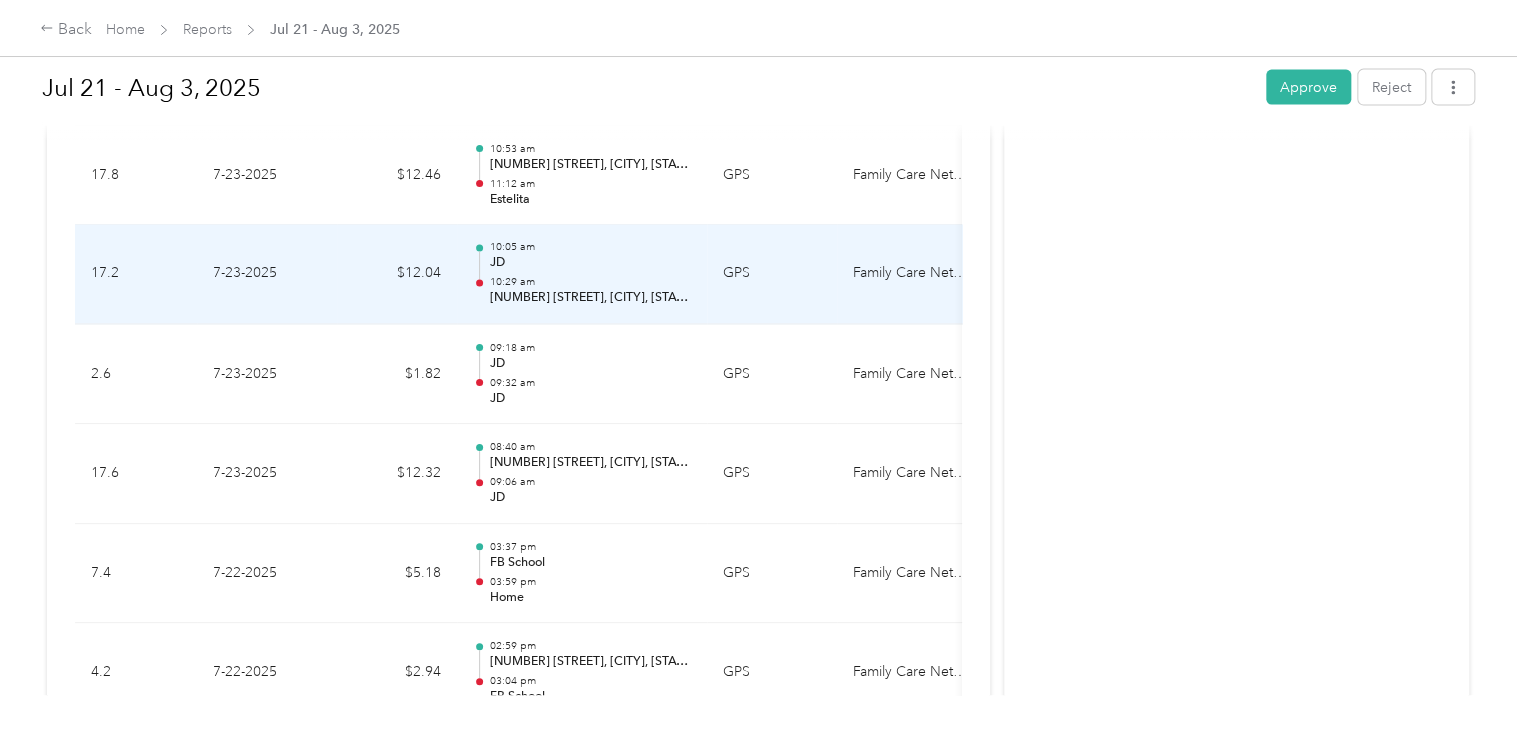 scroll, scrollTop: 2174, scrollLeft: 0, axis: vertical 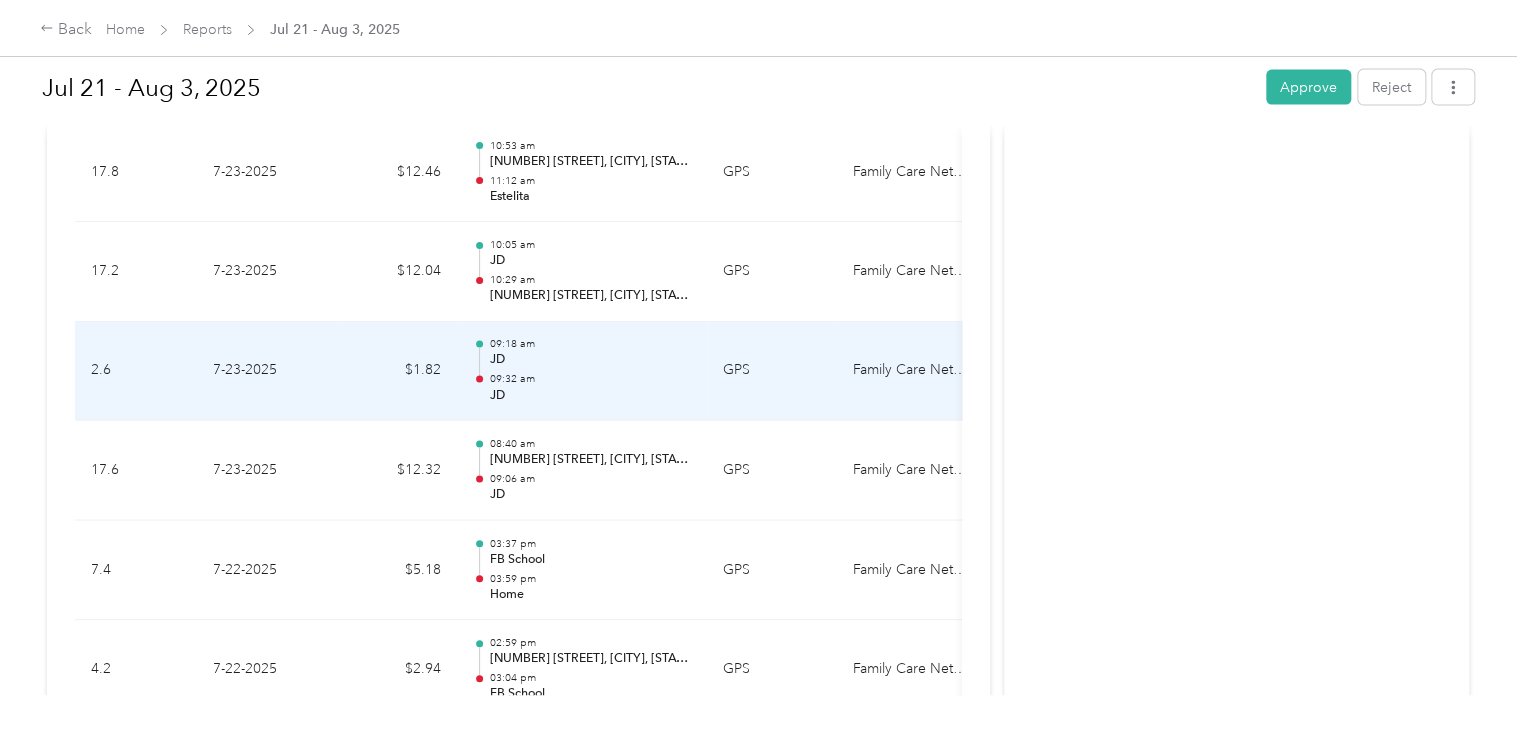 click on "[TIME] [INITIALS] [TIME] [INITIALS]" at bounding box center (590, 371) 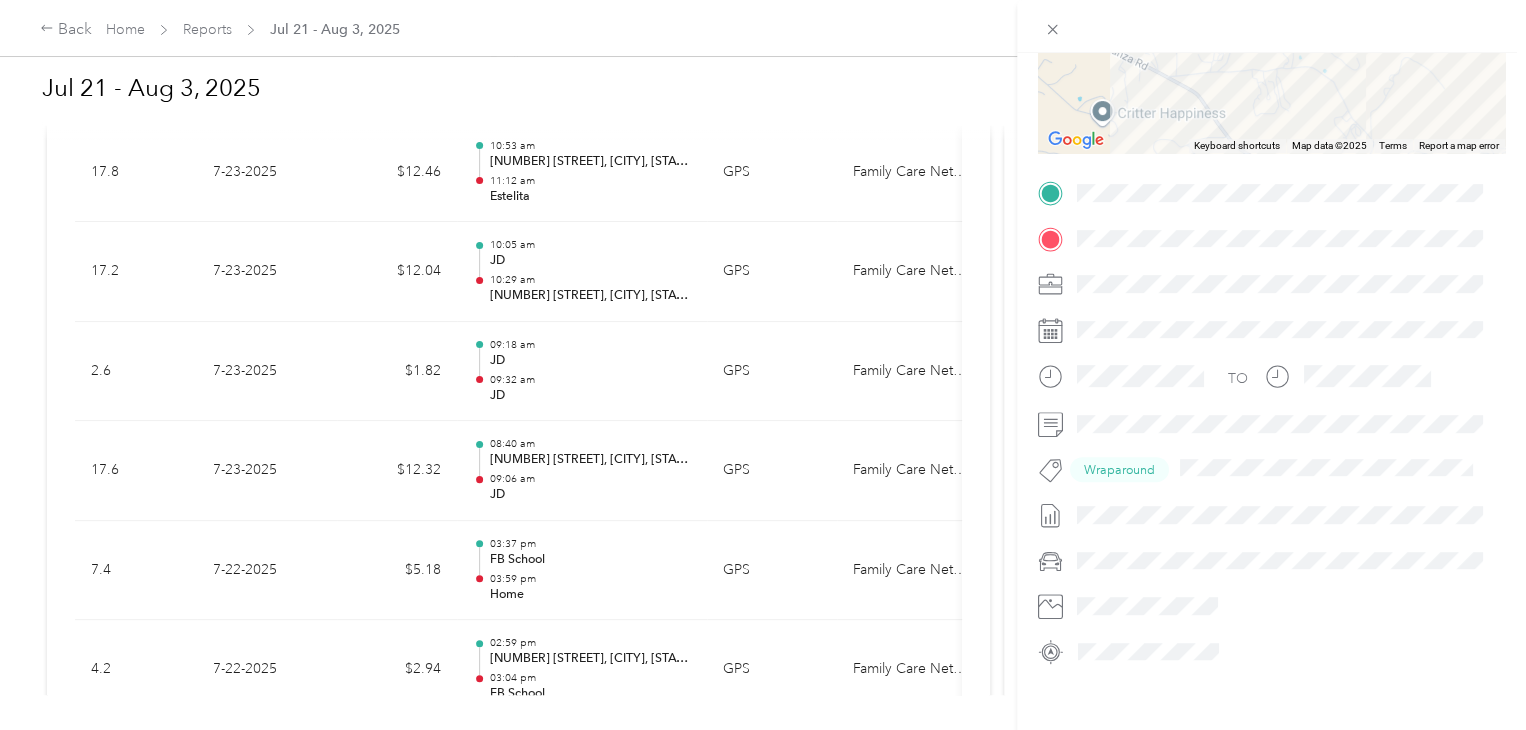 scroll, scrollTop: 295, scrollLeft: 0, axis: vertical 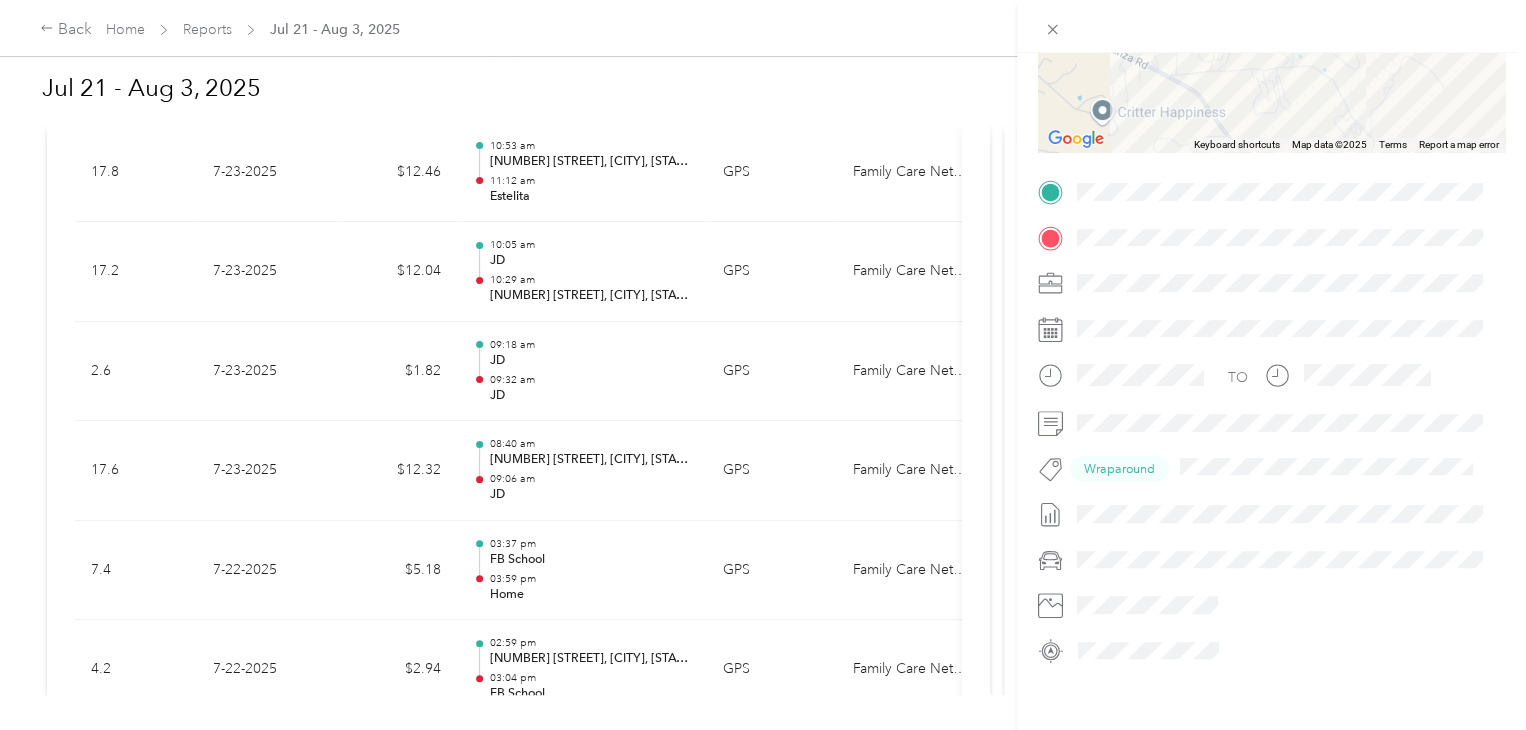 click on "Trip details This trip cannot be edited because it is either under review, approved, or paid. Contact your Team Manager to edit it. 2.6 Miles 1.82 Value  ← Move left → Move right ↑ Move up ↓ Move down + Zoom in - Zoom out Home Jump left by 75% End Jump right by 75% Page Up Jump up by 75% Page Down Jump down by 75% Keyboard shortcuts Map Data Map data ©2025 Map data ©2025 500 m  Click to toggle between metric and imperial units Terms Report a map error TO Wraparound" at bounding box center [763, 365] 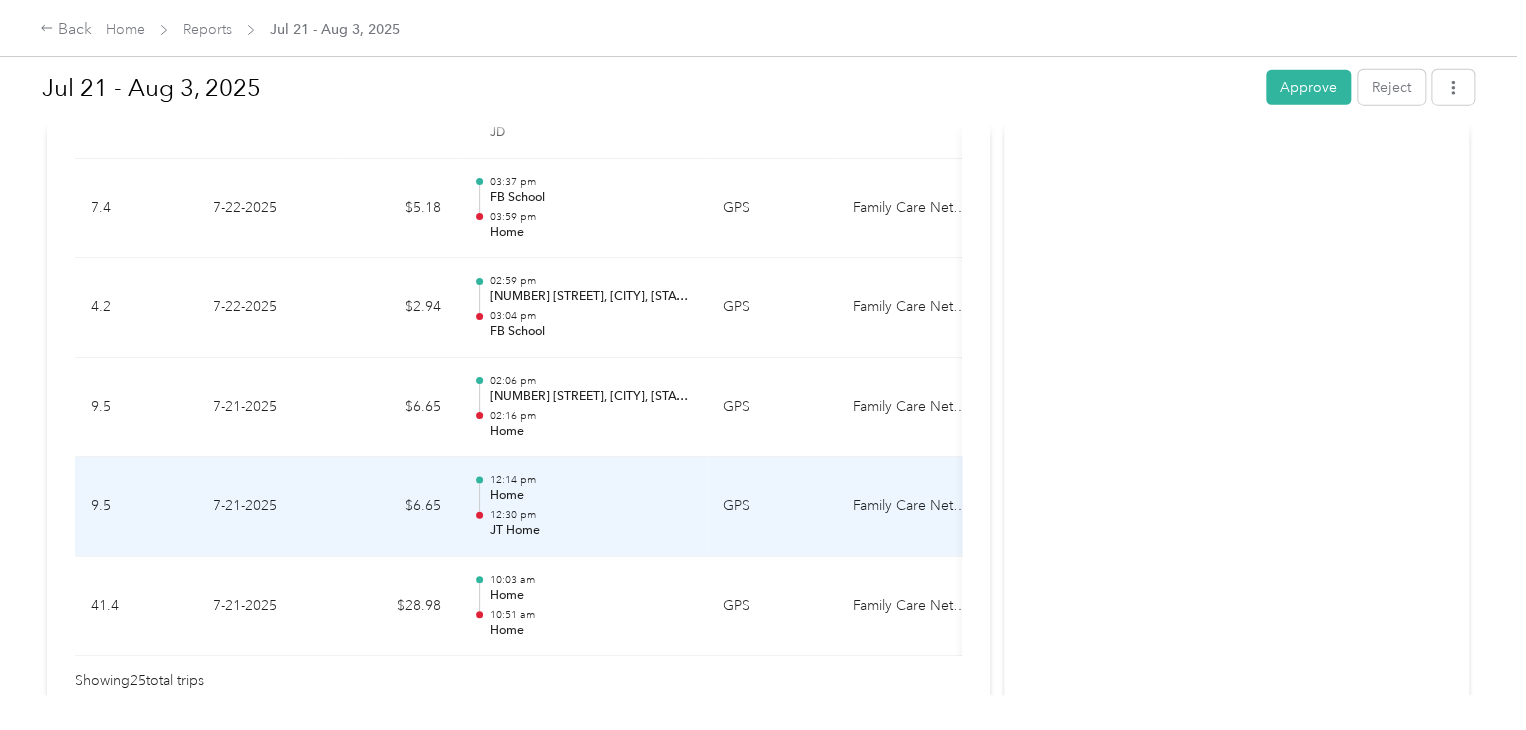 scroll, scrollTop: 2542, scrollLeft: 0, axis: vertical 